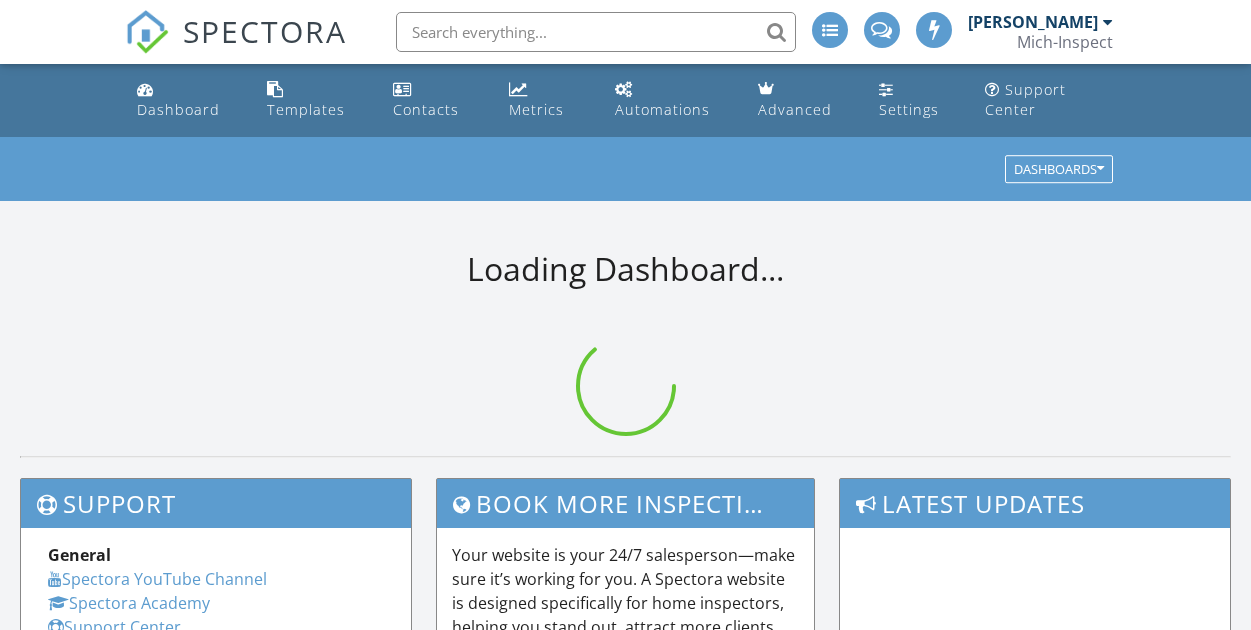scroll, scrollTop: 0, scrollLeft: 0, axis: both 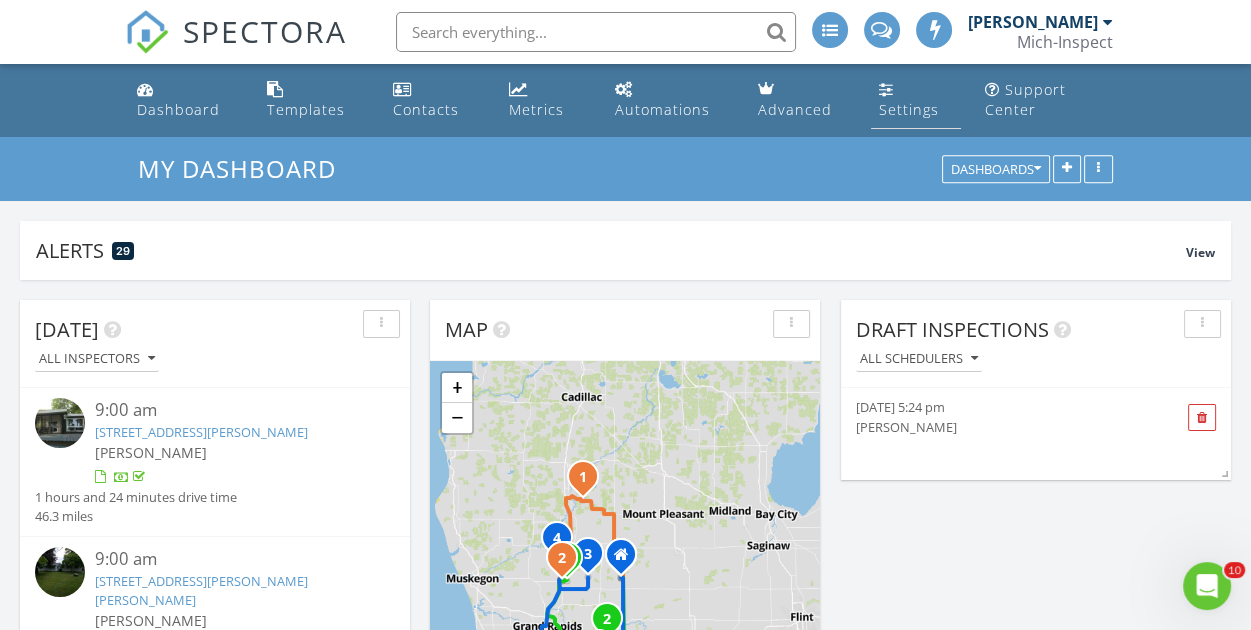 click on "Settings" at bounding box center (916, 100) 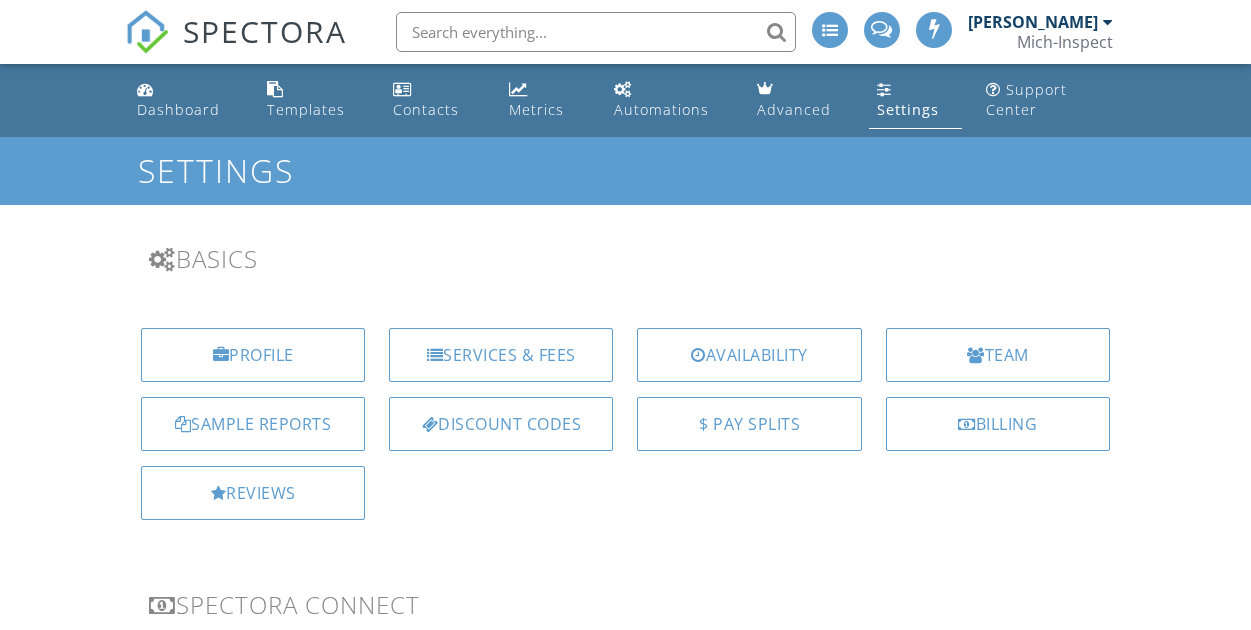 scroll, scrollTop: 0, scrollLeft: 0, axis: both 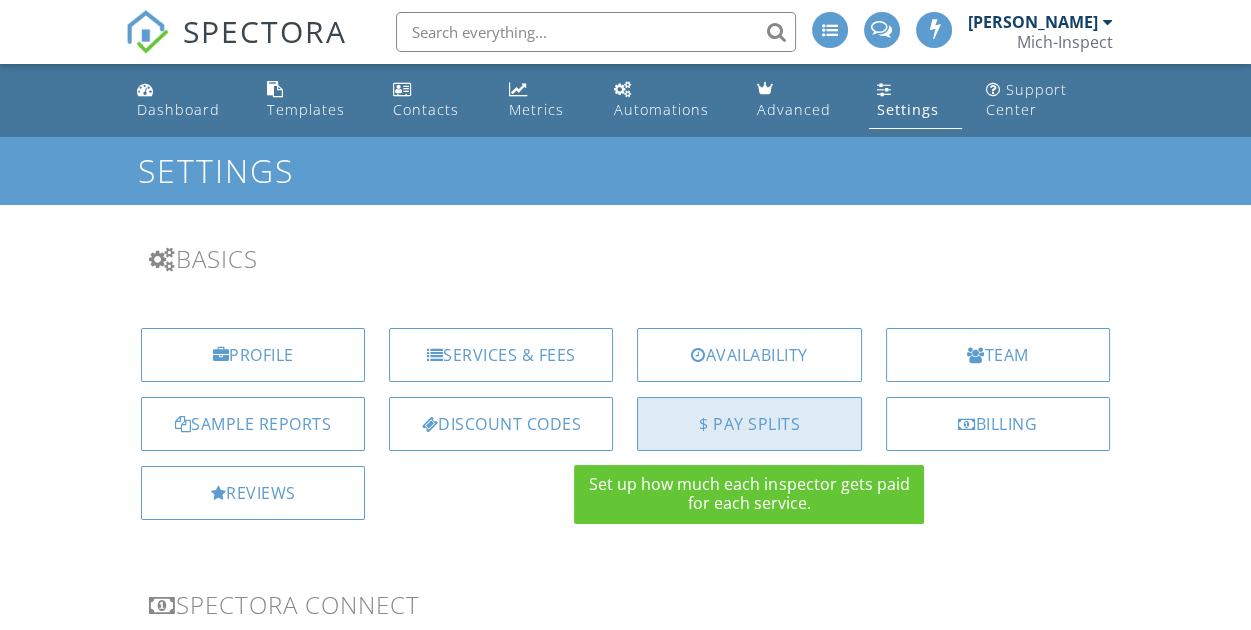 click on "$
Pay Splits" at bounding box center [749, 424] 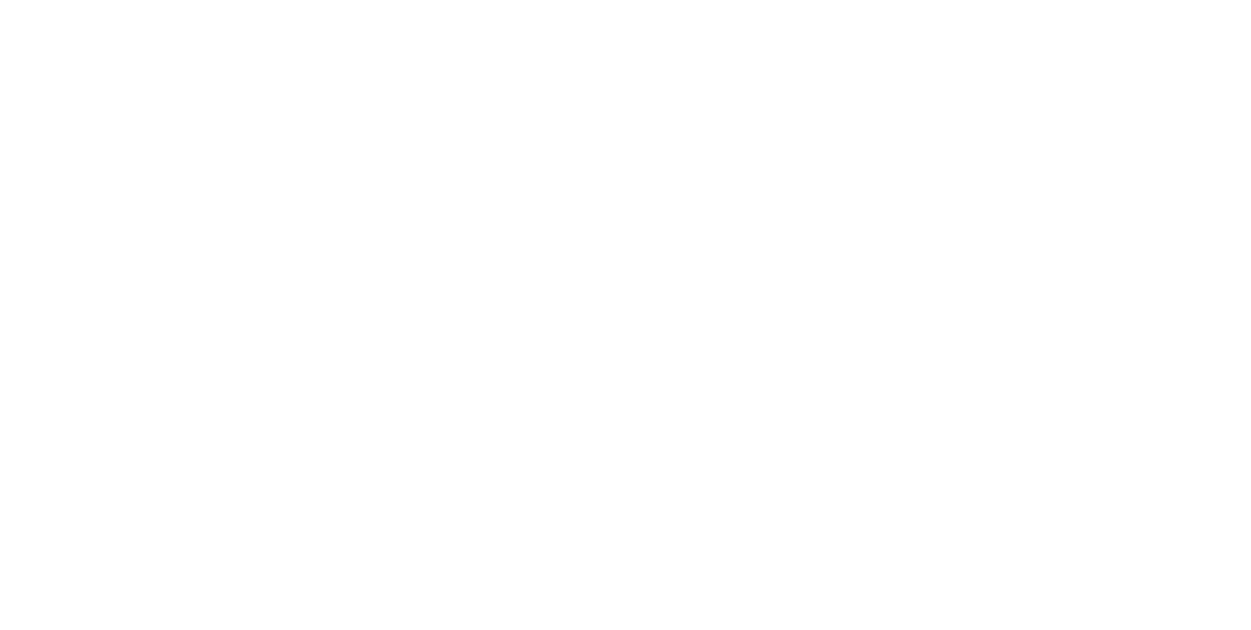 scroll, scrollTop: 0, scrollLeft: 0, axis: both 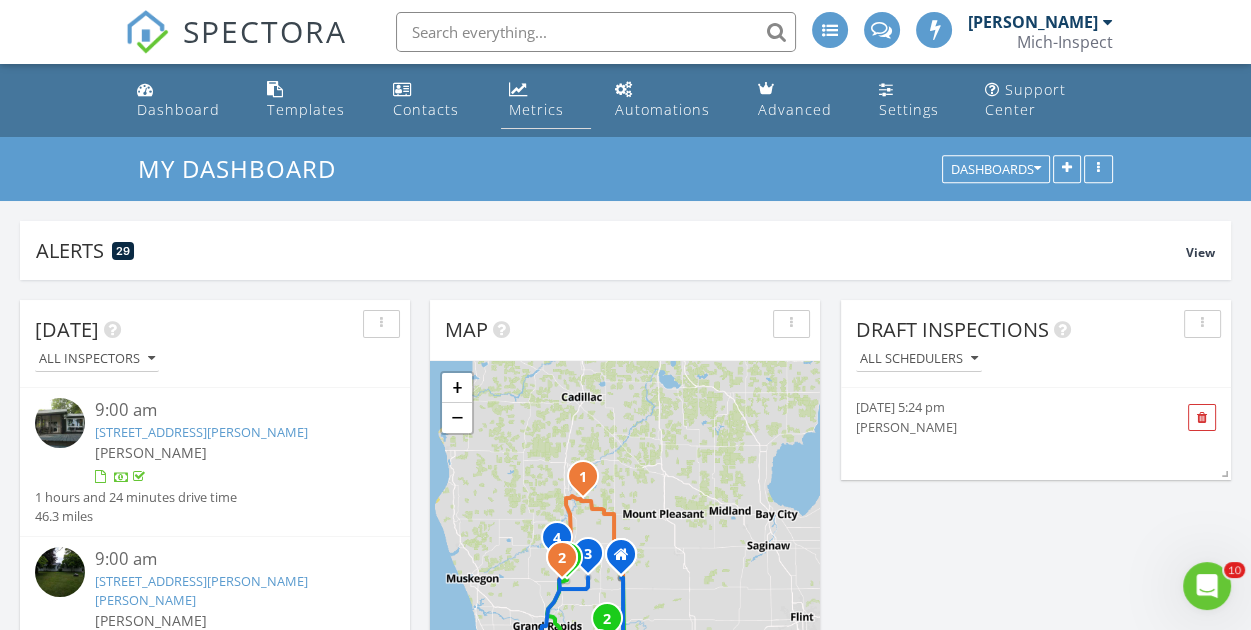 click on "Metrics" at bounding box center [536, 109] 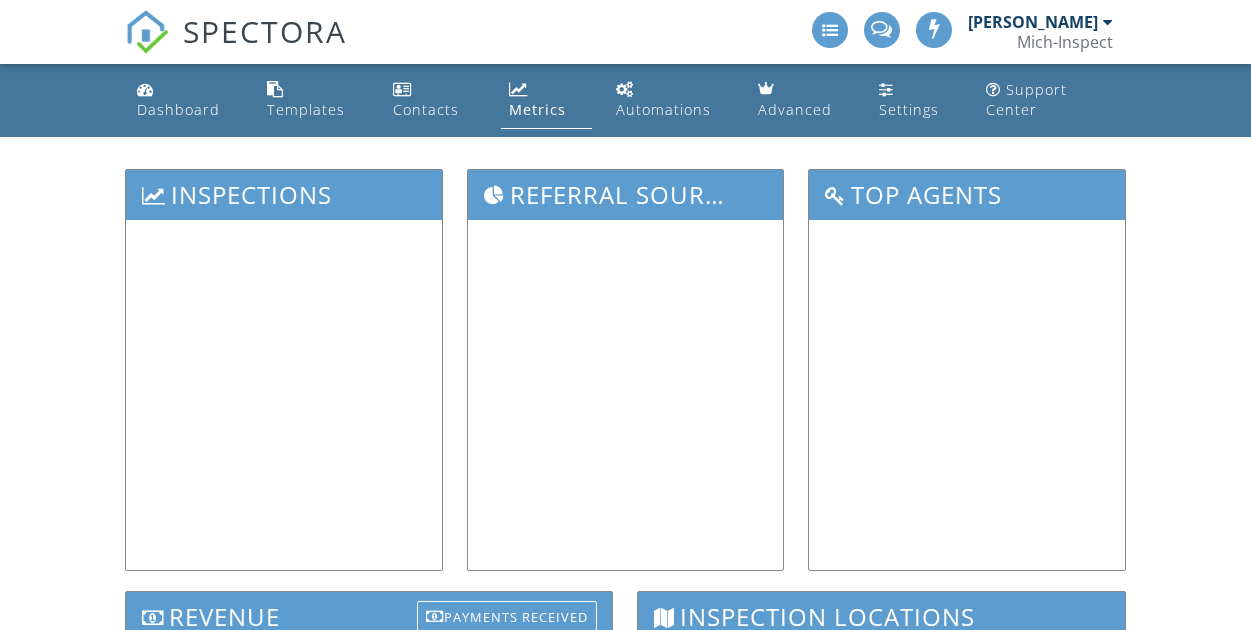 scroll, scrollTop: 0, scrollLeft: 0, axis: both 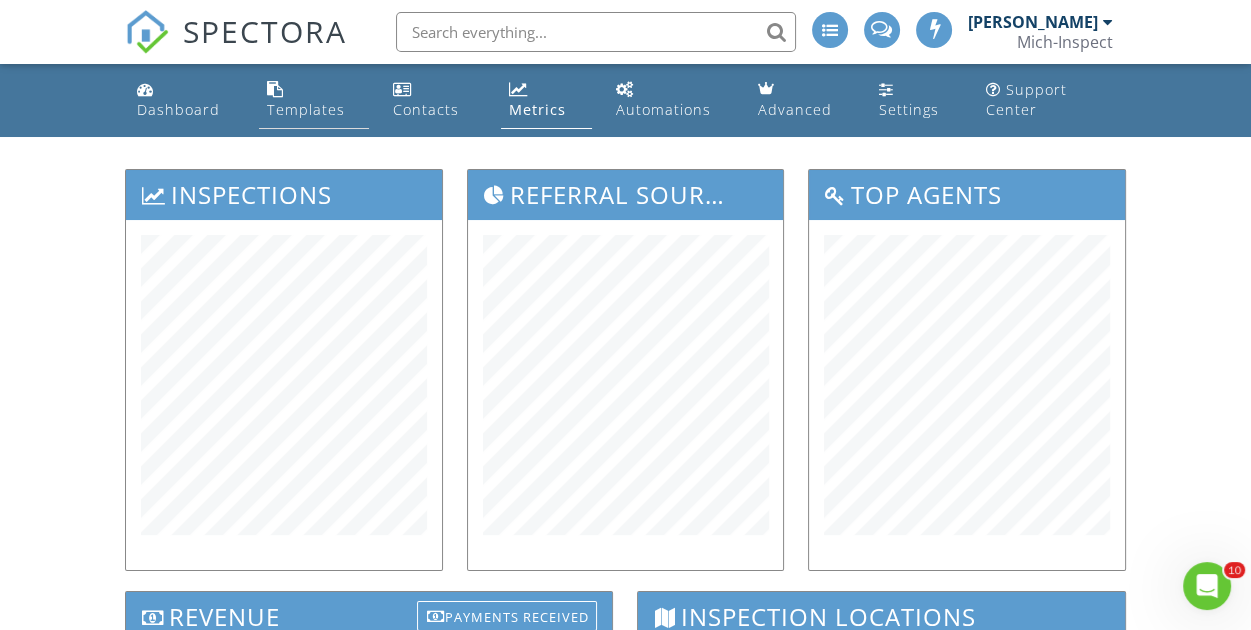 click at bounding box center [275, 89] 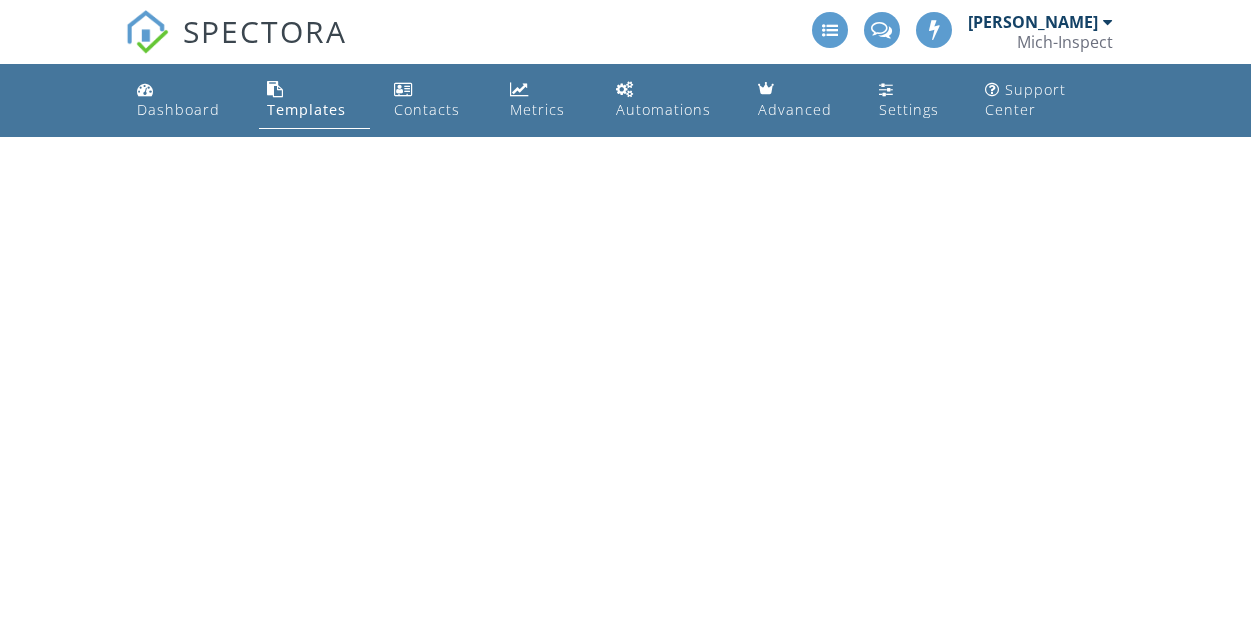 scroll, scrollTop: 0, scrollLeft: 0, axis: both 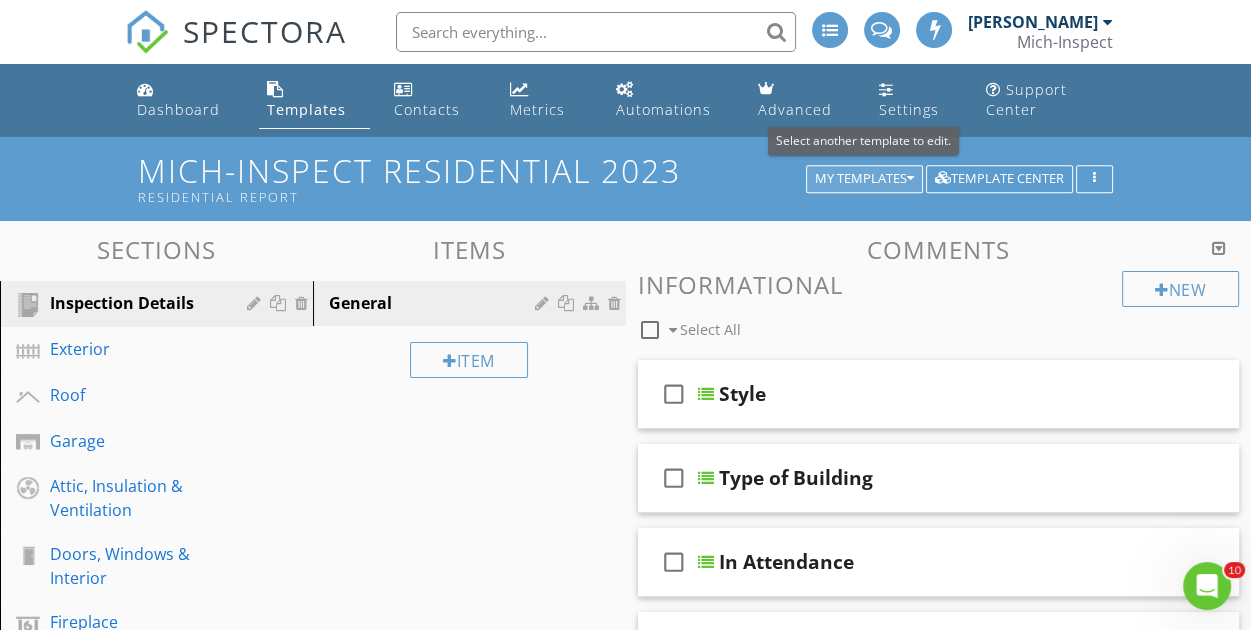 click on "My Templates" at bounding box center [864, 179] 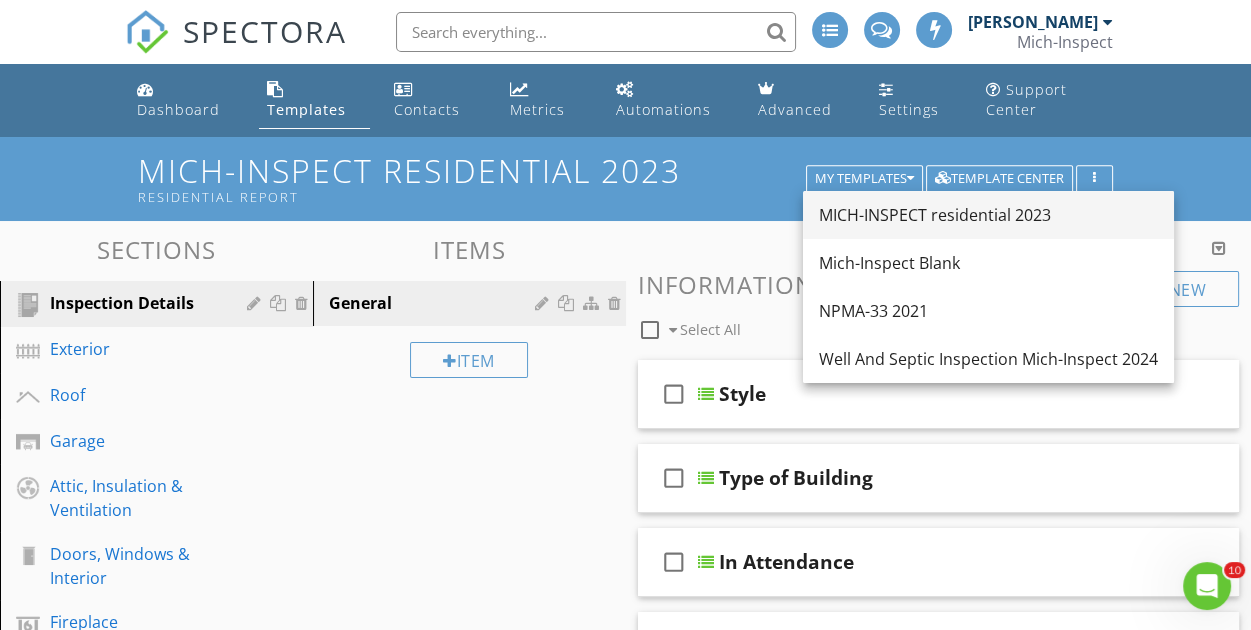 click on "MICH-INSPECT residential 2023" at bounding box center [988, 215] 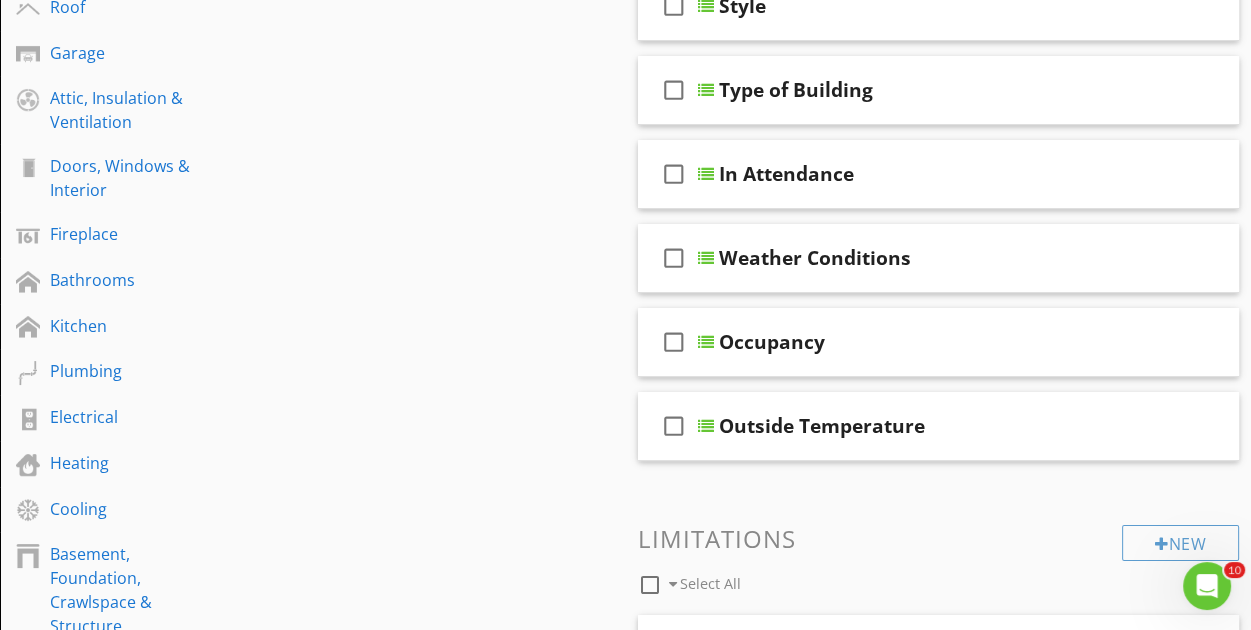 scroll, scrollTop: 400, scrollLeft: 0, axis: vertical 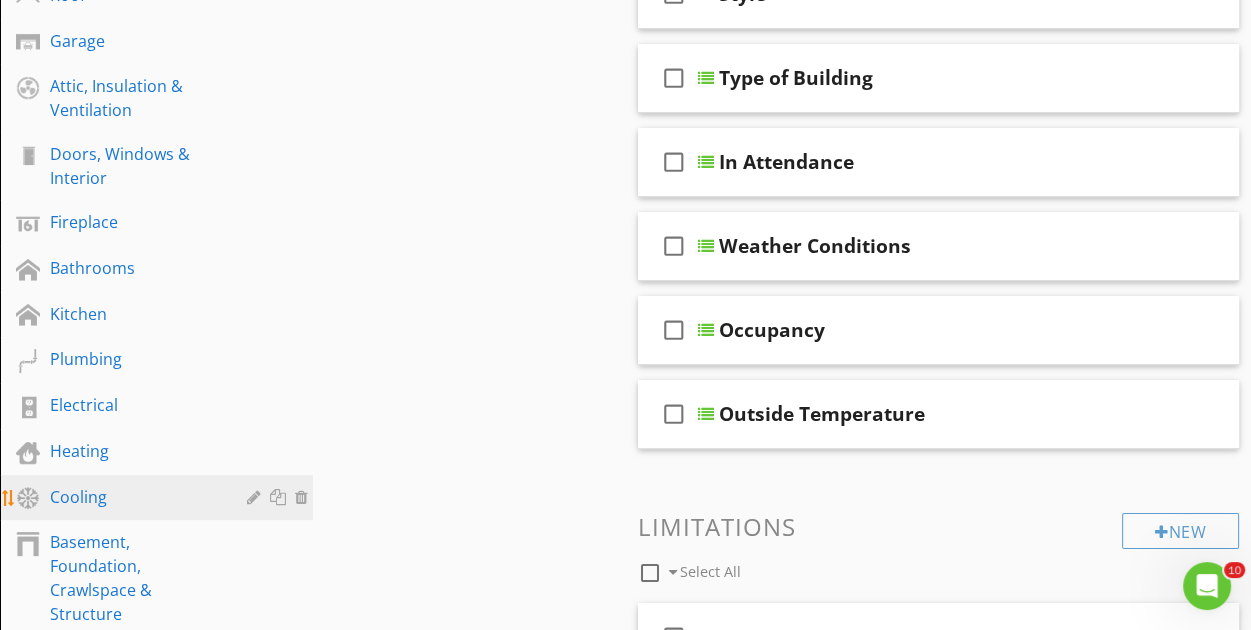 click on "Cooling" at bounding box center [134, 497] 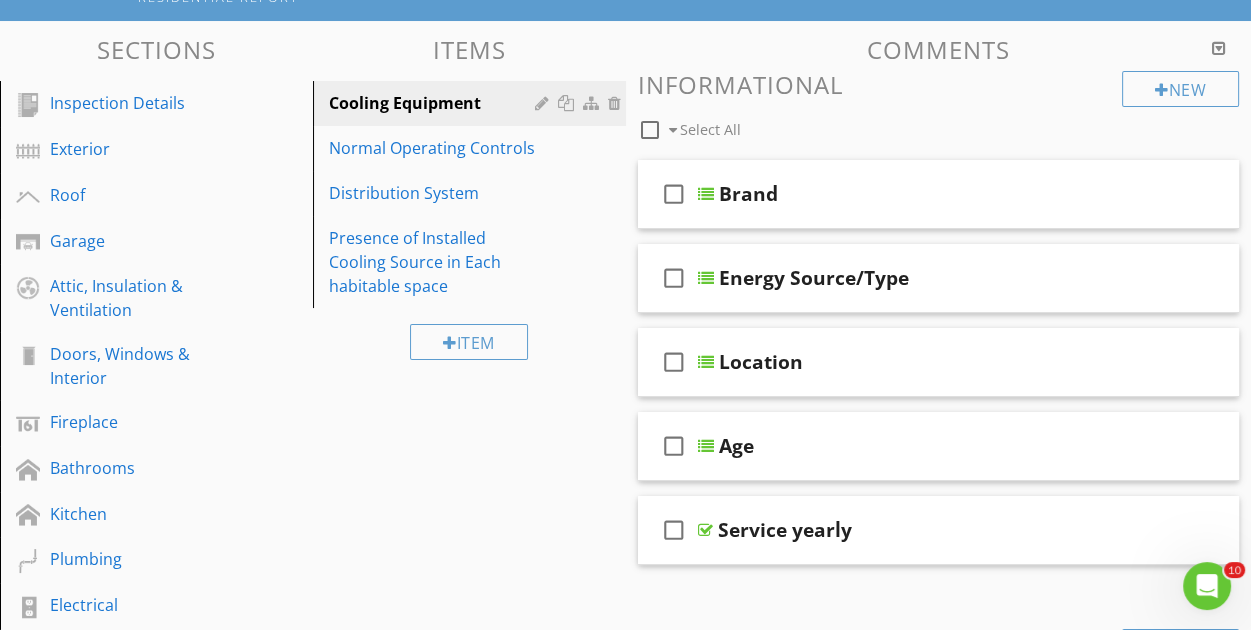 scroll, scrollTop: 200, scrollLeft: 0, axis: vertical 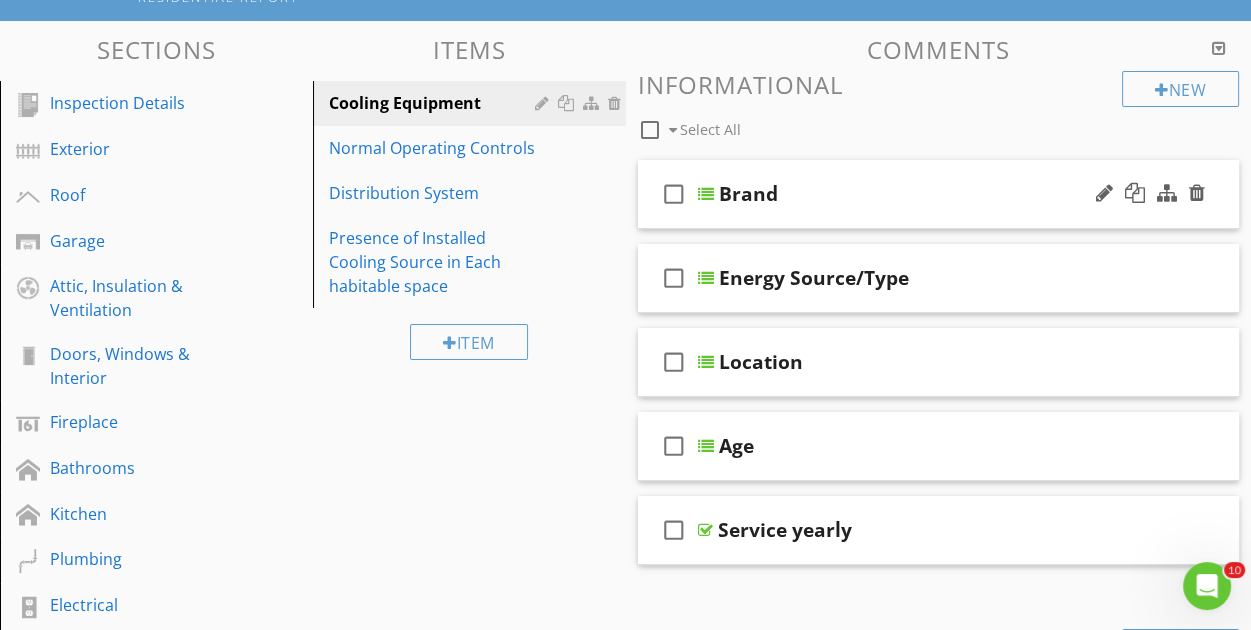 click on "Brand" at bounding box center [929, 194] 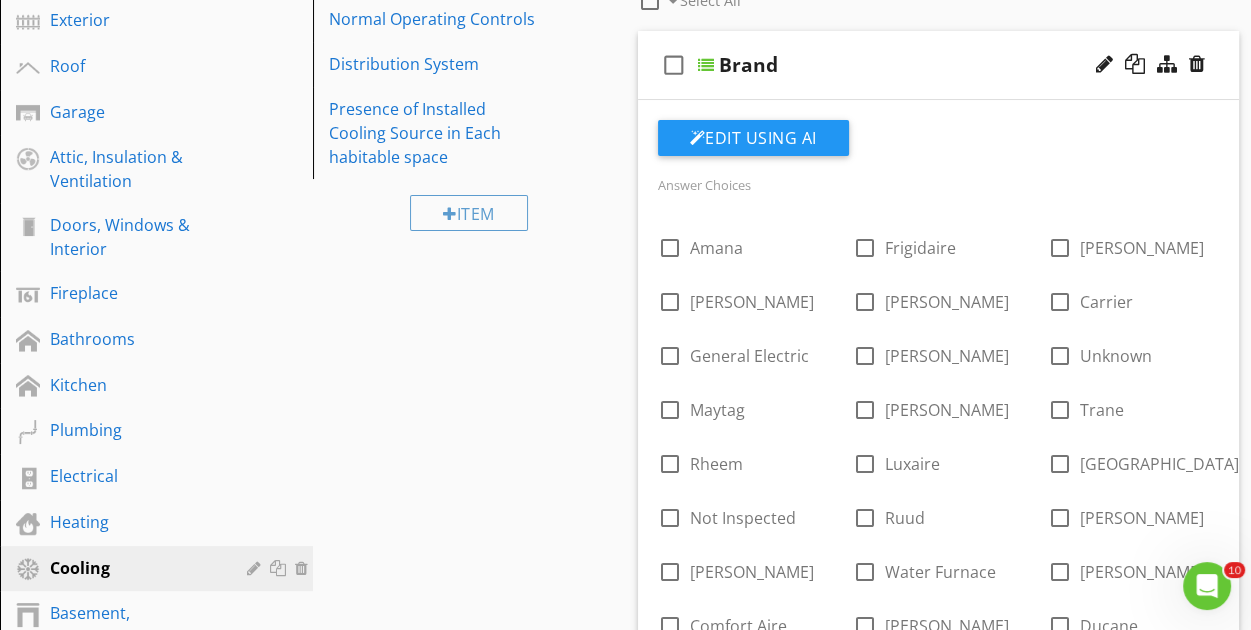 scroll, scrollTop: 400, scrollLeft: 0, axis: vertical 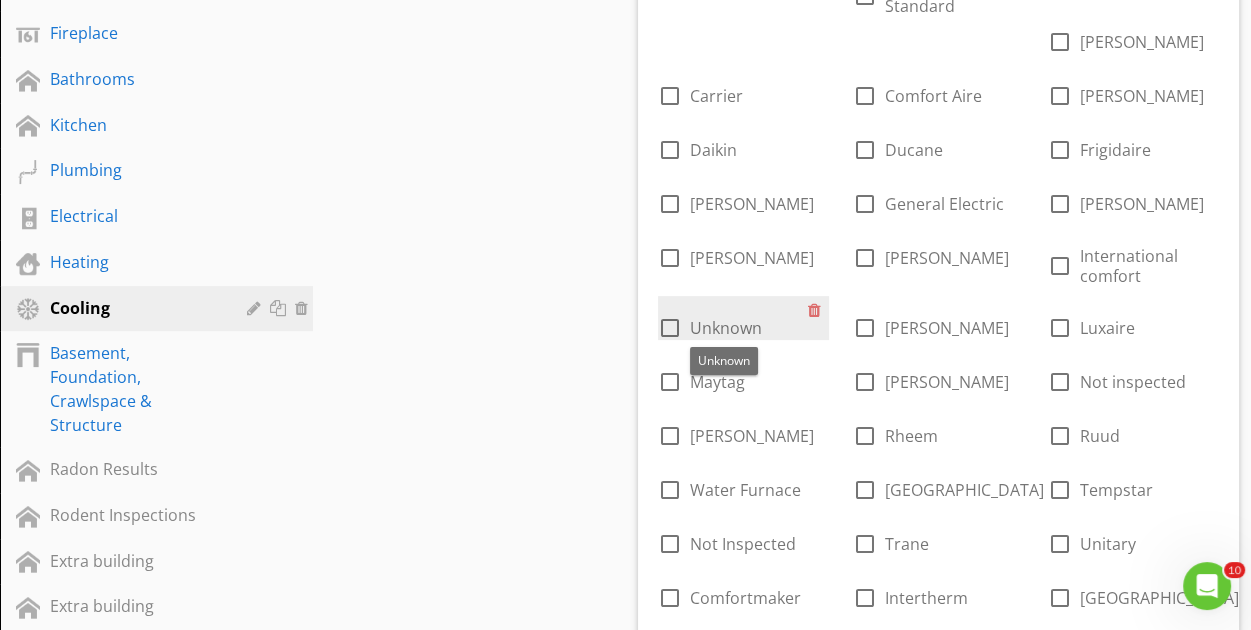 drag, startPoint x: 917, startPoint y: 597, endPoint x: 721, endPoint y: 325, distance: 335.26108 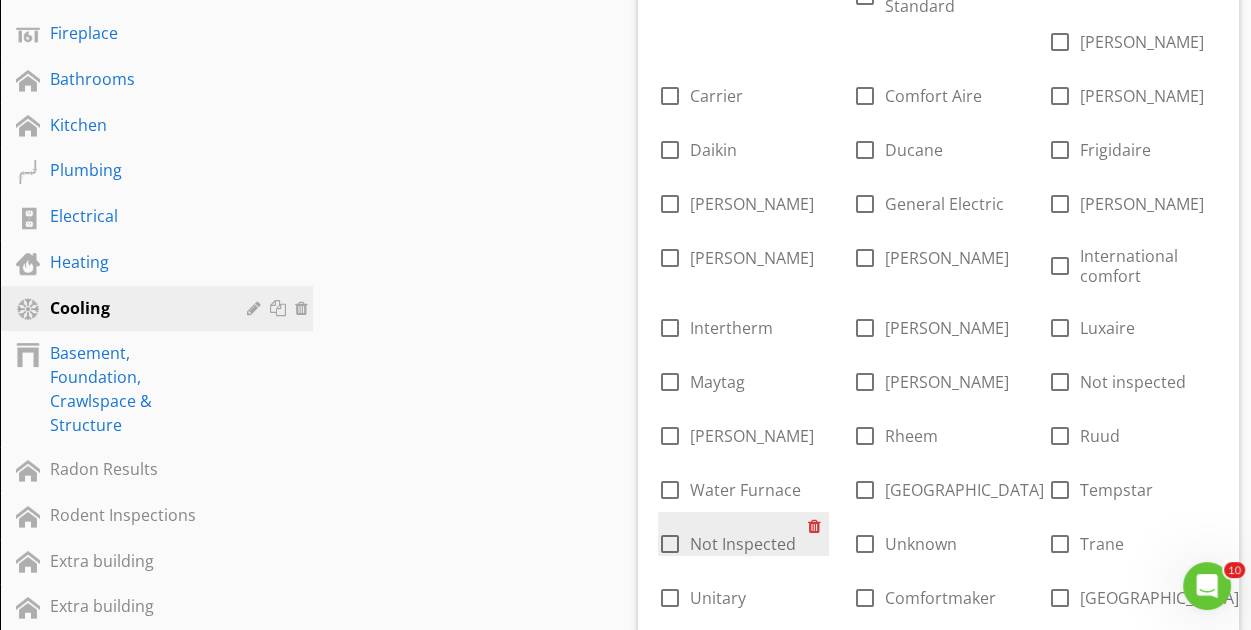click at bounding box center (818, 526) 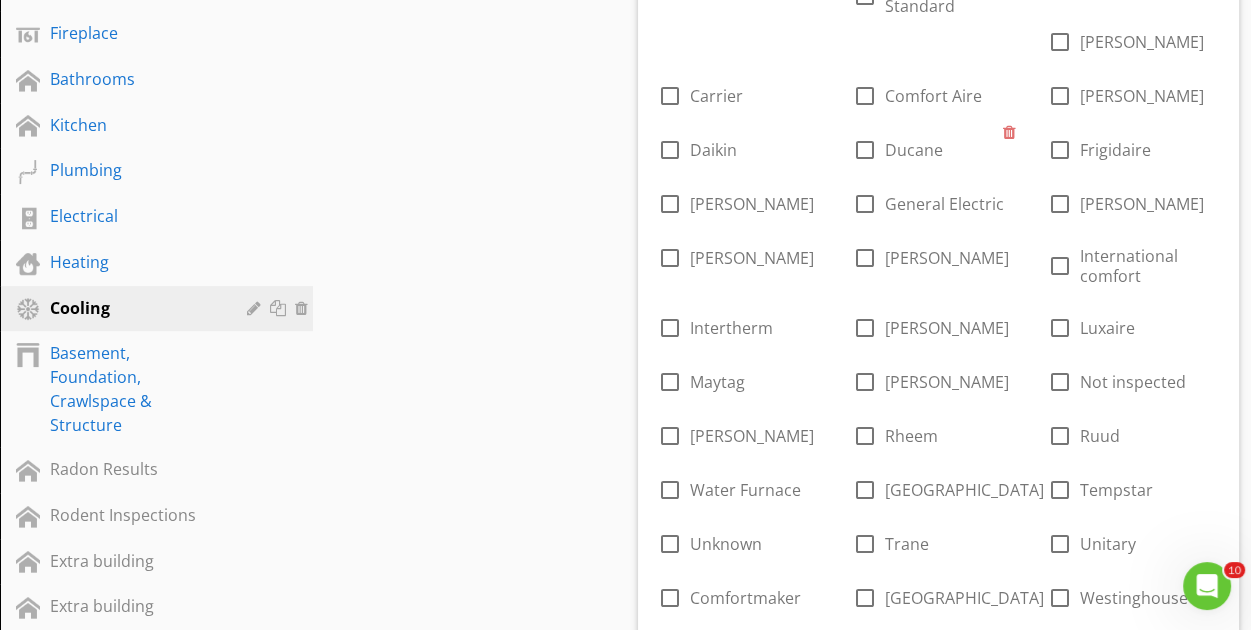 drag, startPoint x: 733, startPoint y: 592, endPoint x: 1029, endPoint y: 144, distance: 536.95435 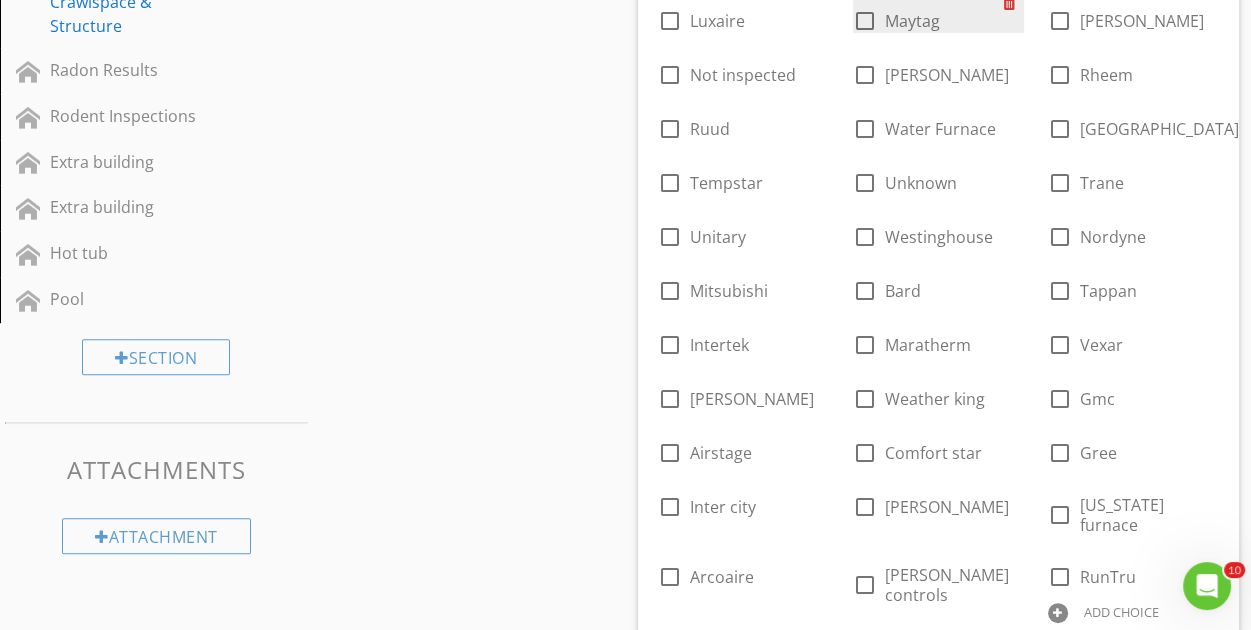 scroll, scrollTop: 989, scrollLeft: 0, axis: vertical 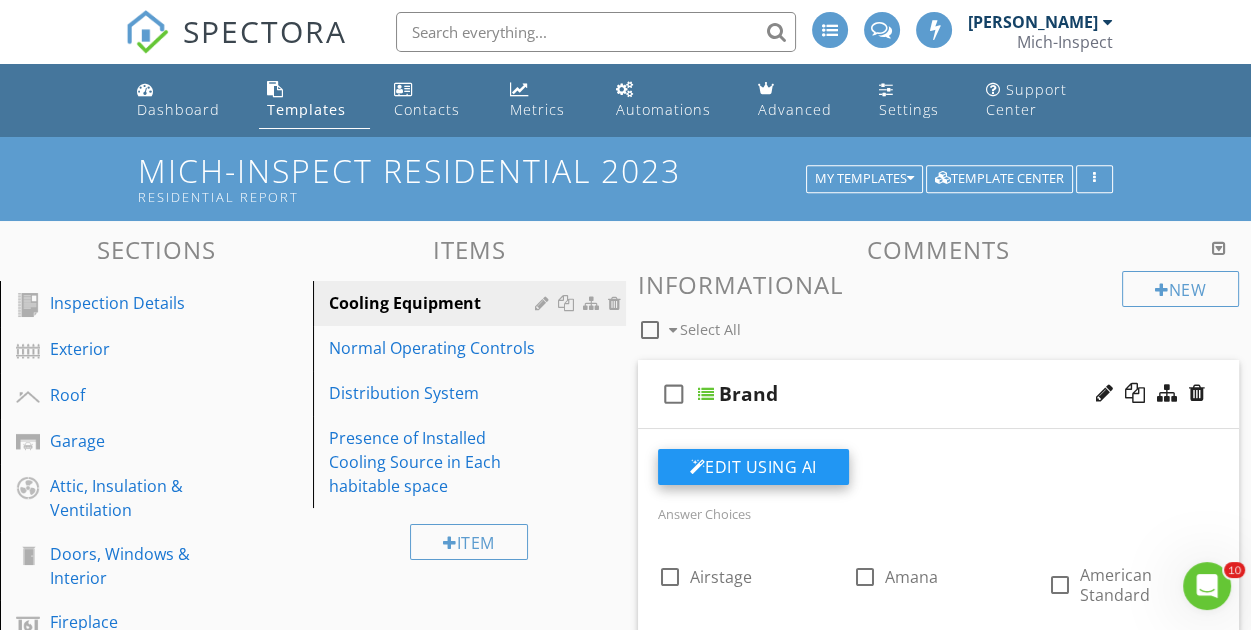 click on "Edit Using AI" at bounding box center (753, 467) 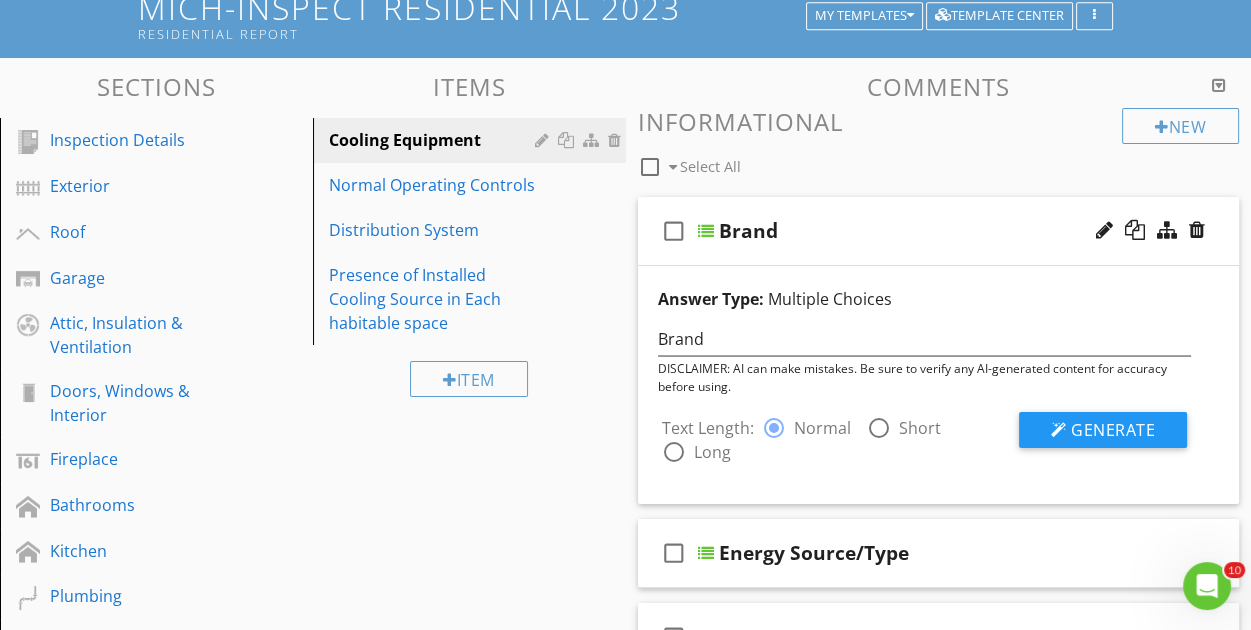 scroll, scrollTop: 200, scrollLeft: 0, axis: vertical 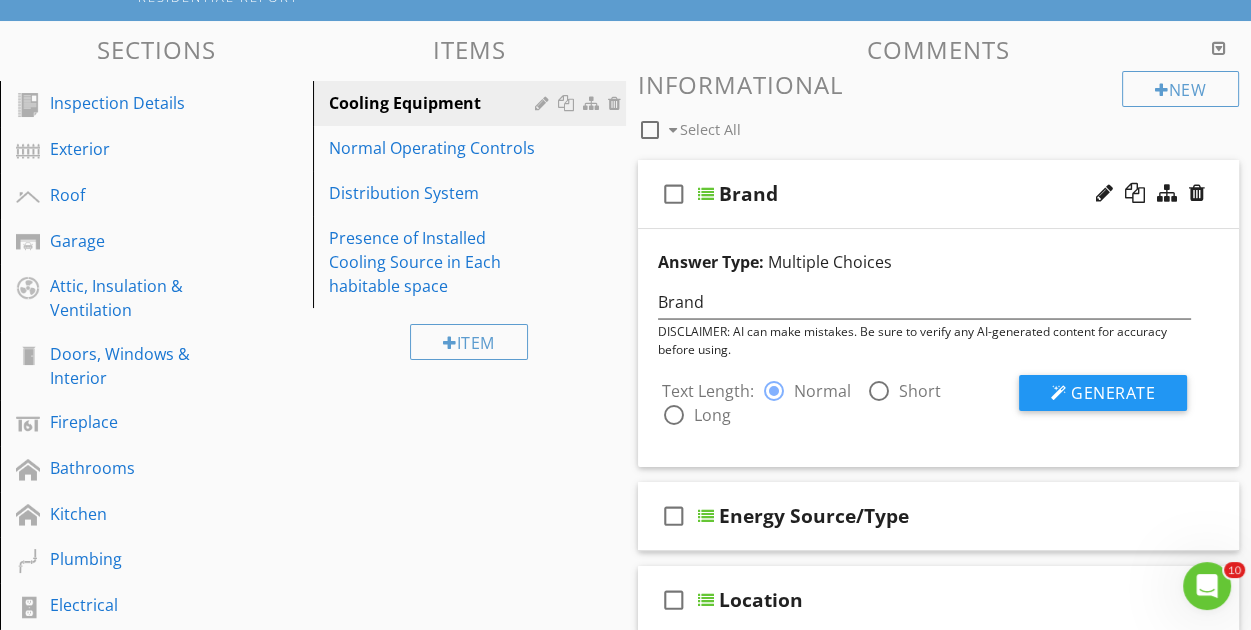 click on "Answer Type:
Multiple Choices
Brand   DISCLAIMER: AI can make mistakes. Be sure to verify any AI-generated
content for accuracy before using.   Text Length: radio_button_checked Normal   radio_button_unchecked Short   radio_button_unchecked Long     Generate" at bounding box center (939, 348) 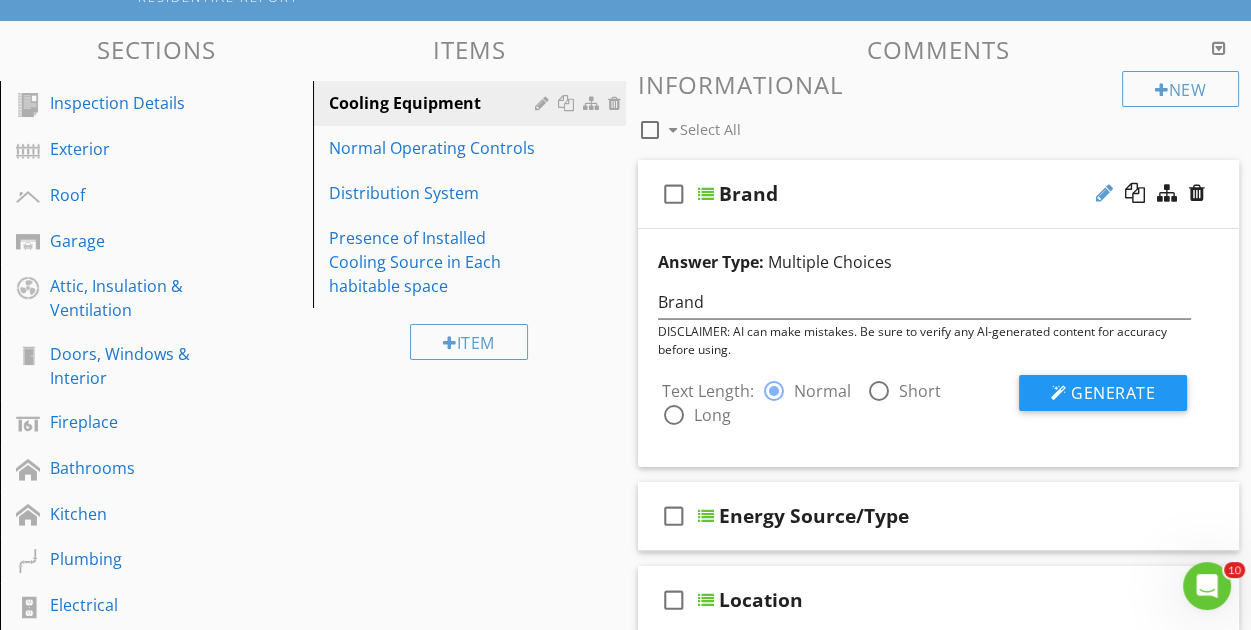 click at bounding box center [1104, 193] 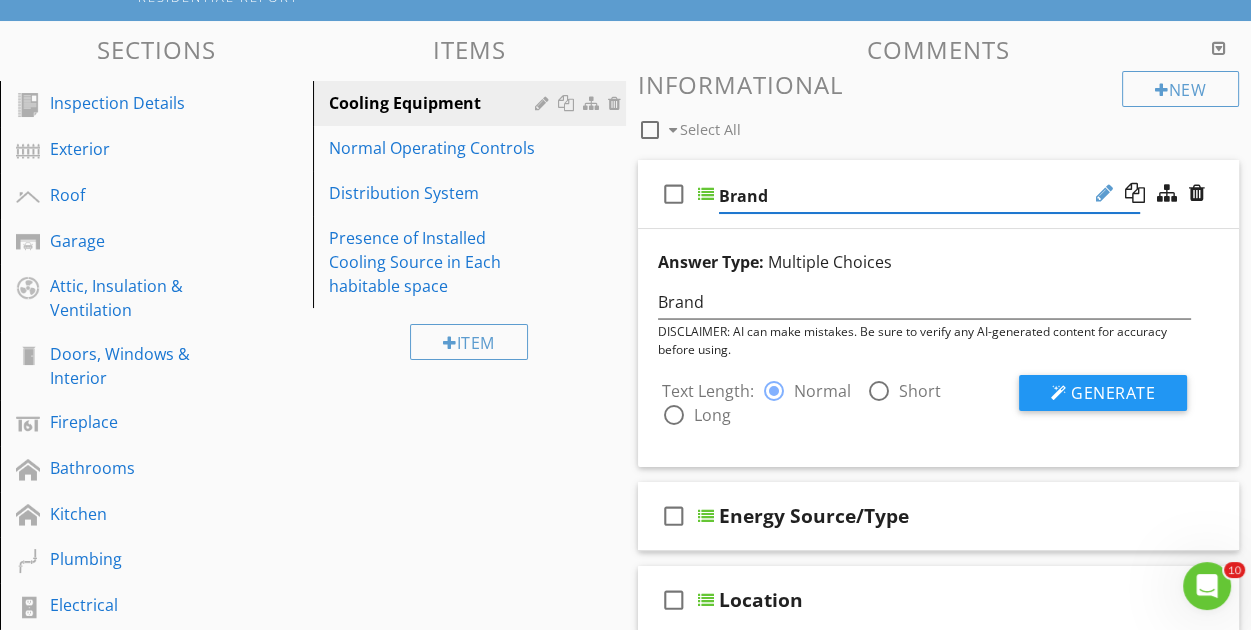 click at bounding box center (1104, 193) 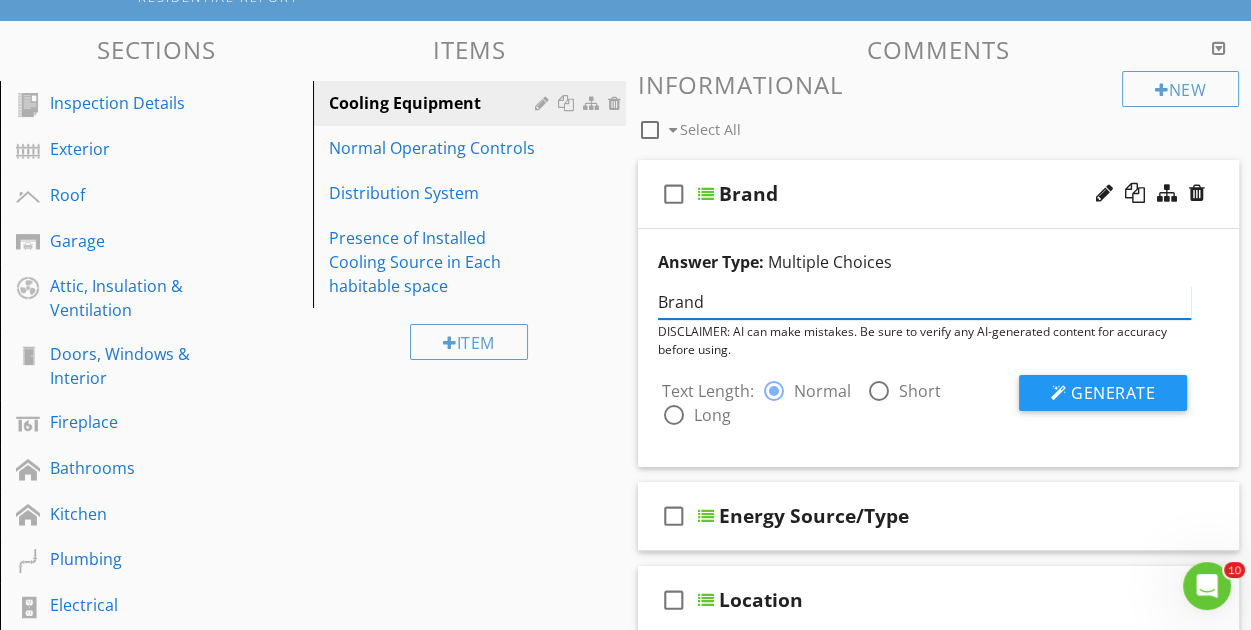 click on "Brand" at bounding box center [925, 302] 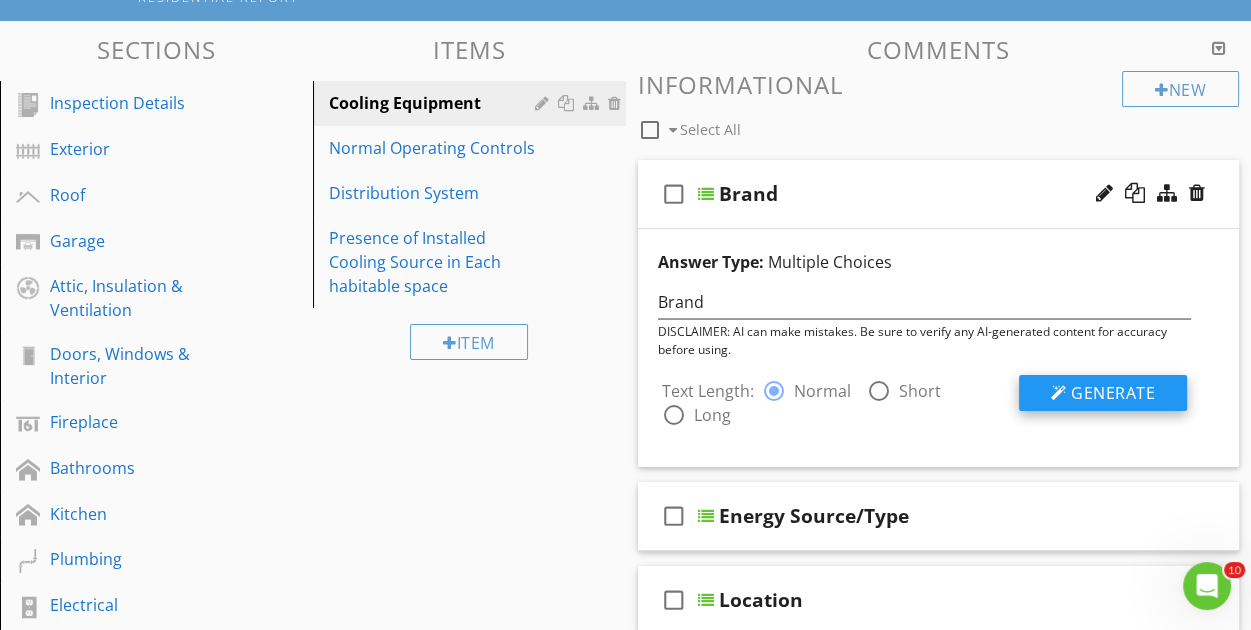 click on "Generate" at bounding box center (1113, 393) 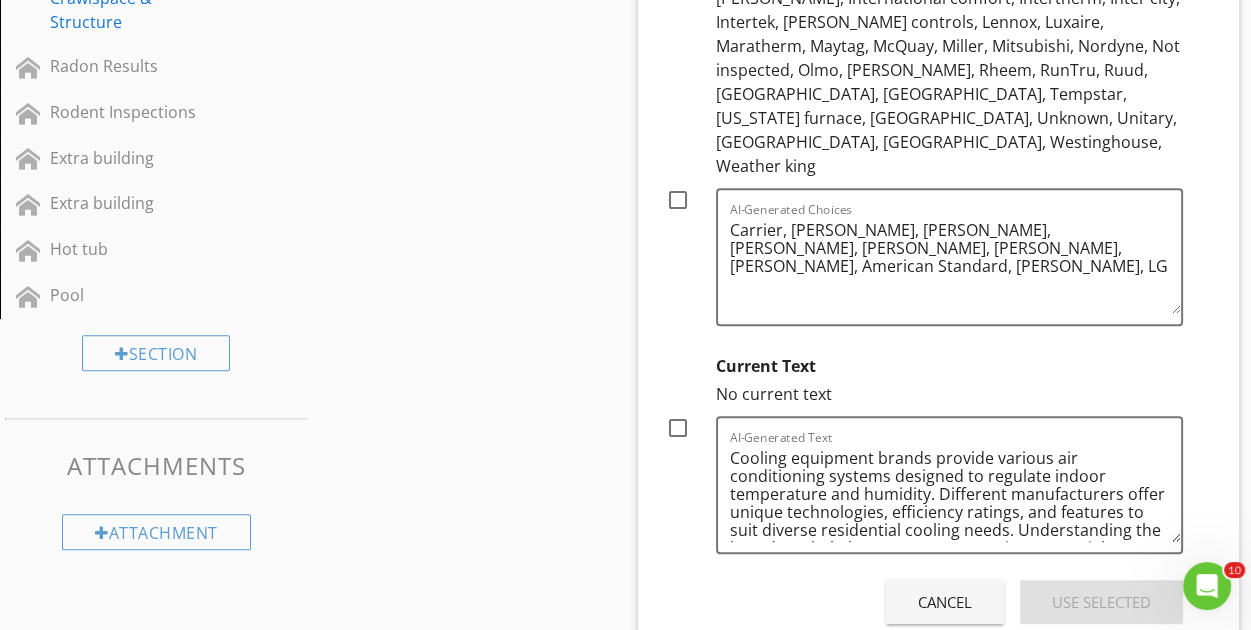 scroll, scrollTop: 1200, scrollLeft: 0, axis: vertical 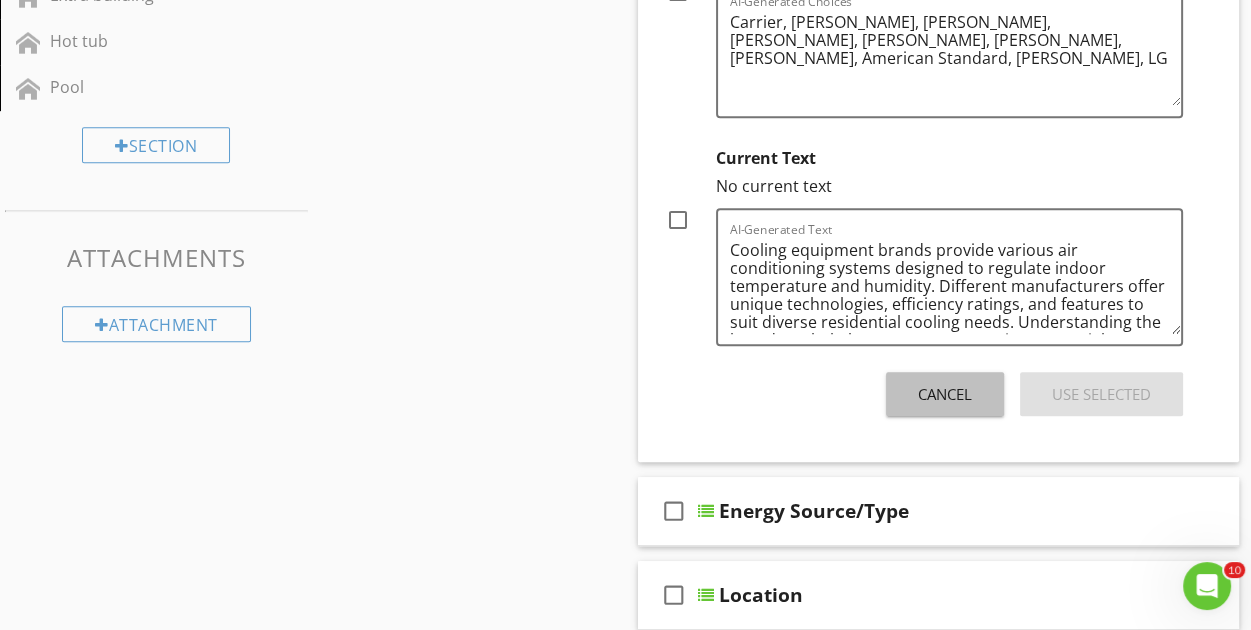 click on "Cancel" at bounding box center [945, 394] 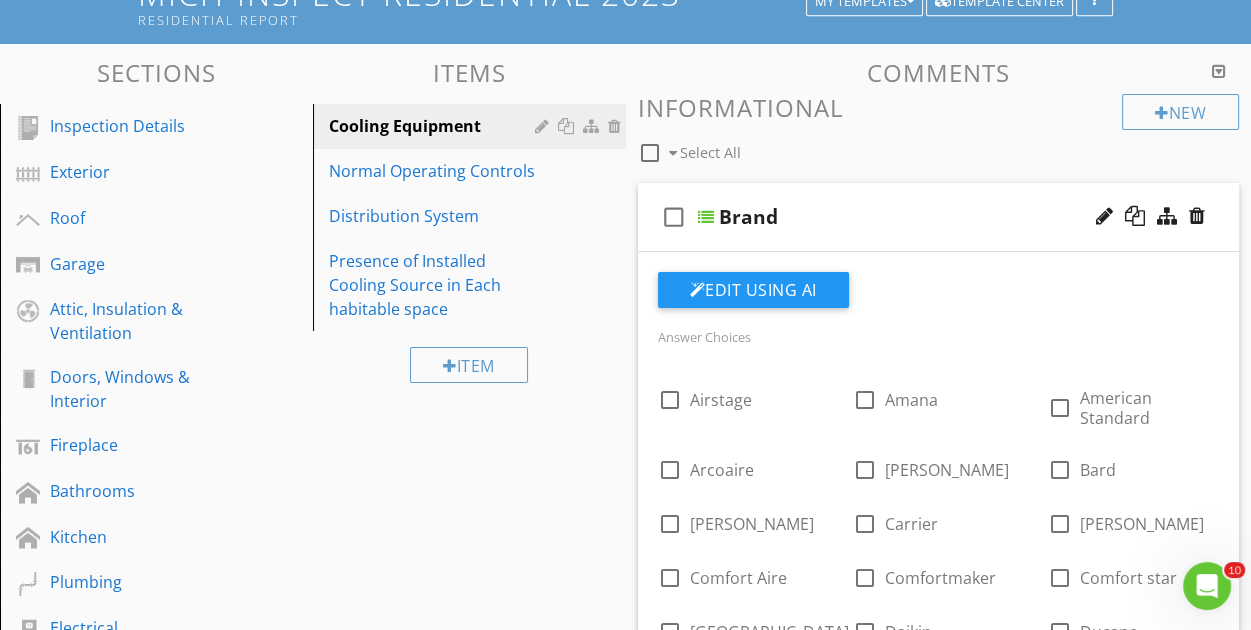 scroll, scrollTop: 200, scrollLeft: 0, axis: vertical 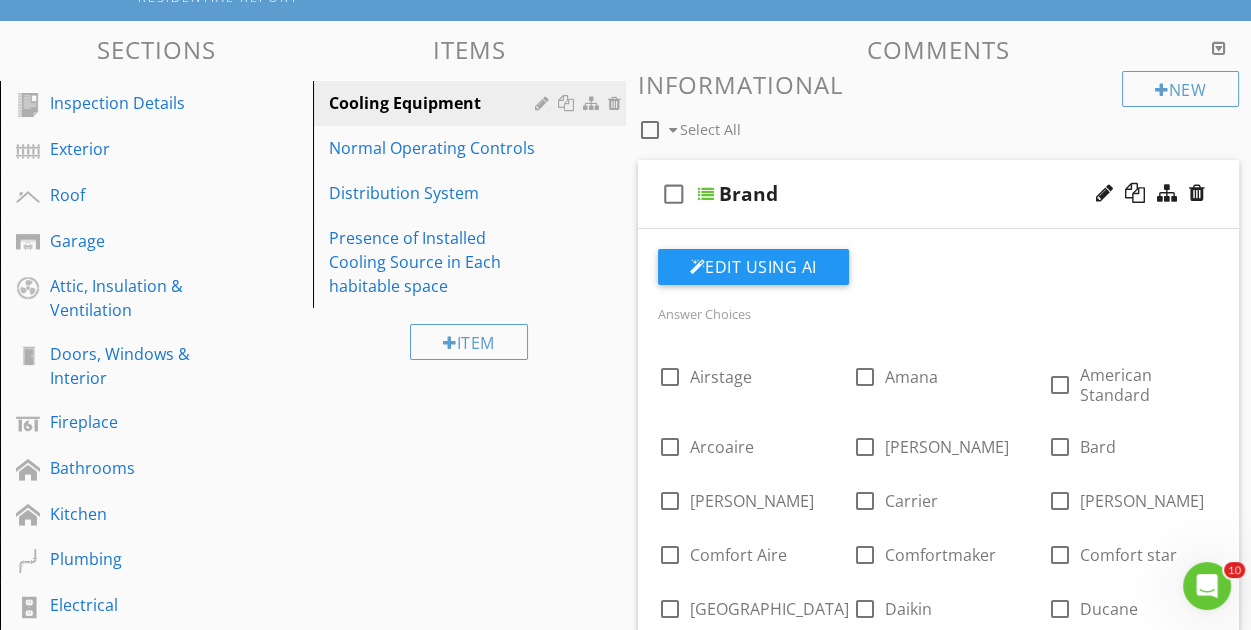 click on "Brand" at bounding box center (929, 194) 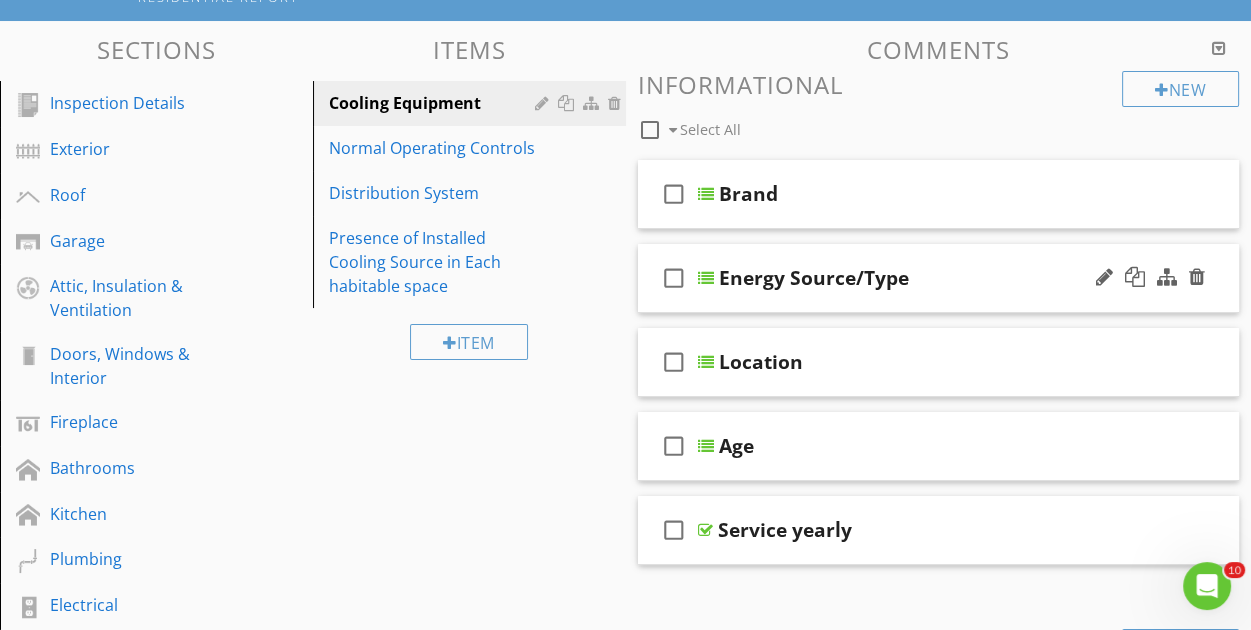click on "Energy Source/Type" at bounding box center [929, 278] 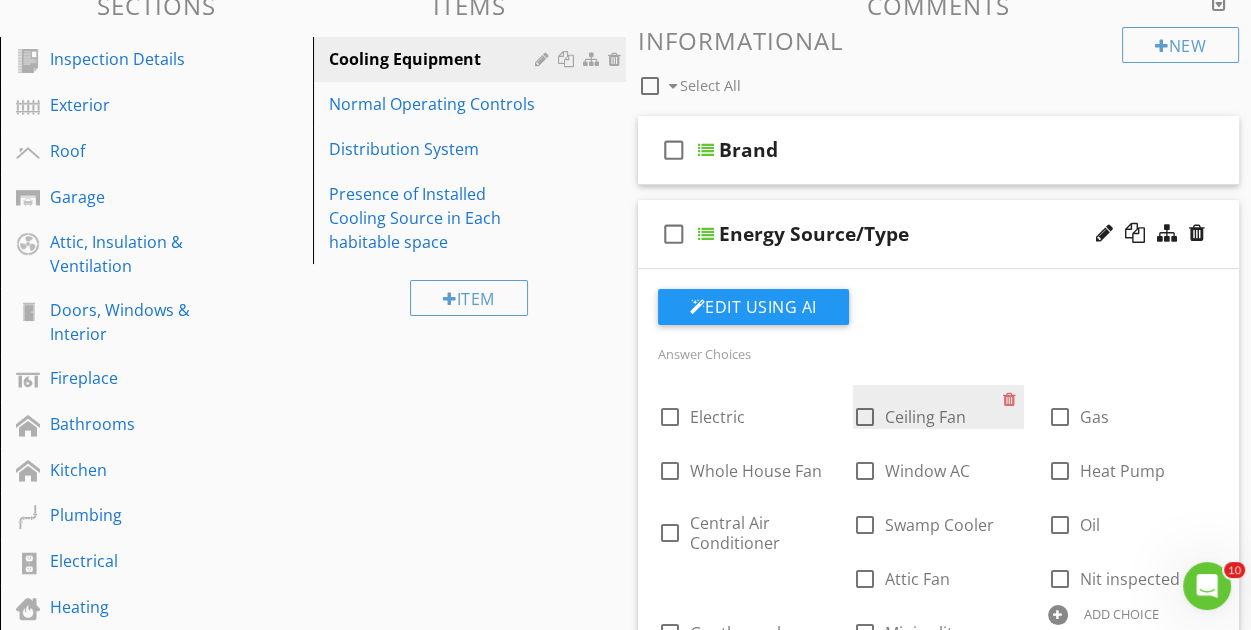 scroll, scrollTop: 300, scrollLeft: 0, axis: vertical 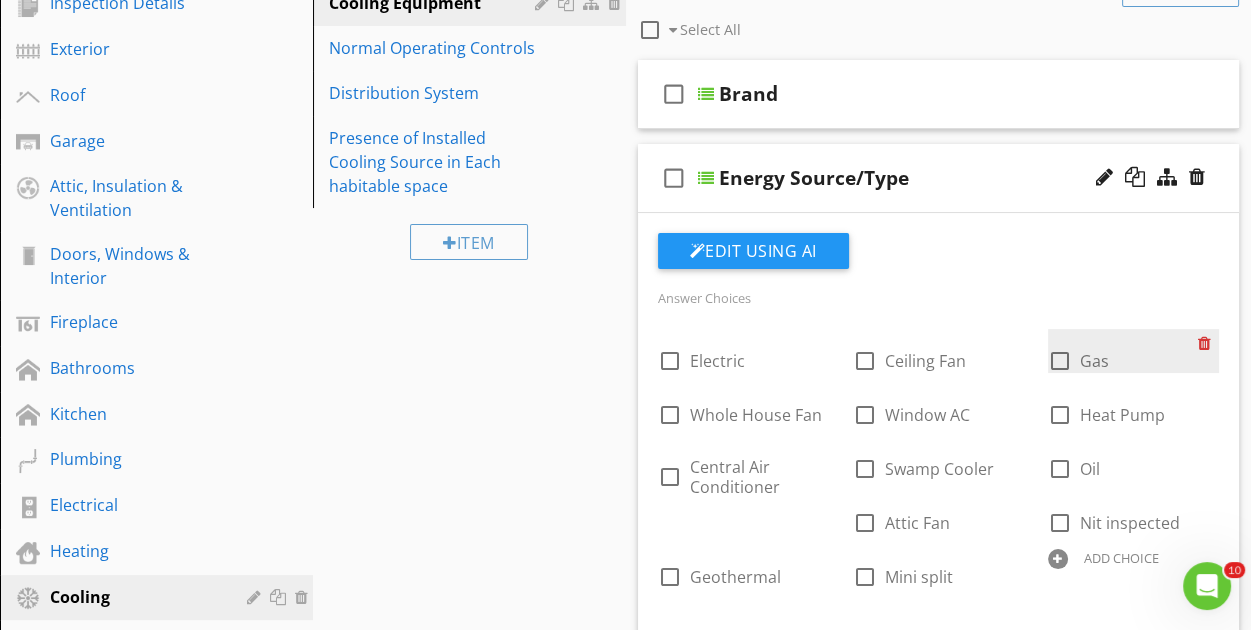 click at bounding box center [1208, 343] 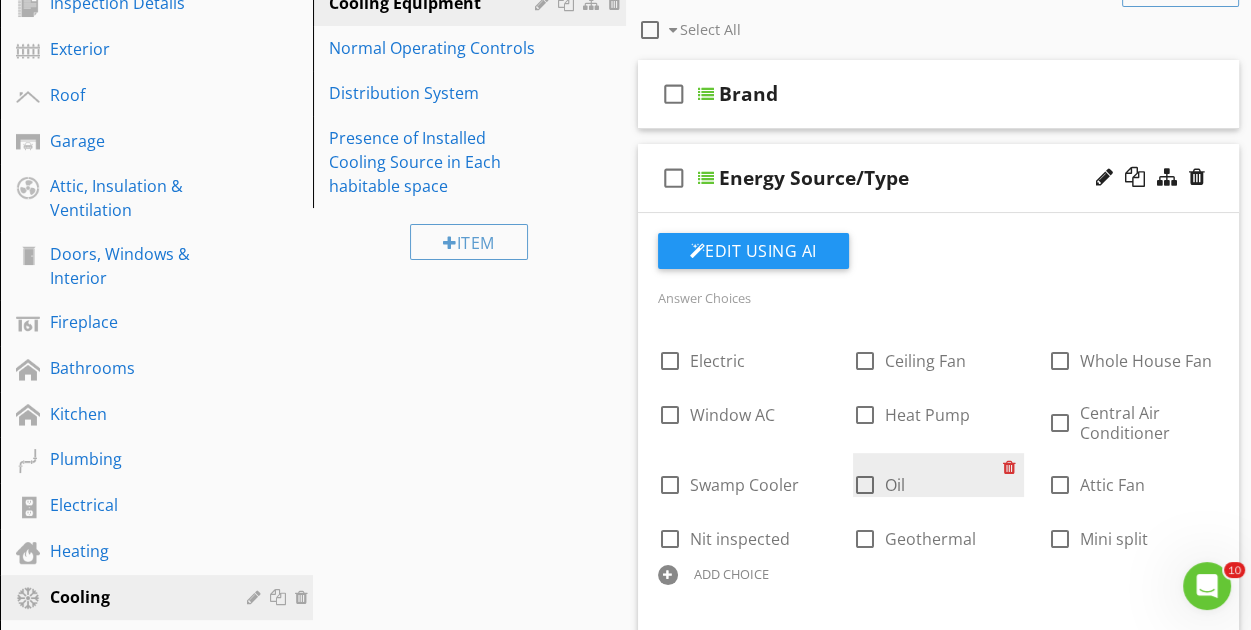 click at bounding box center [1013, 467] 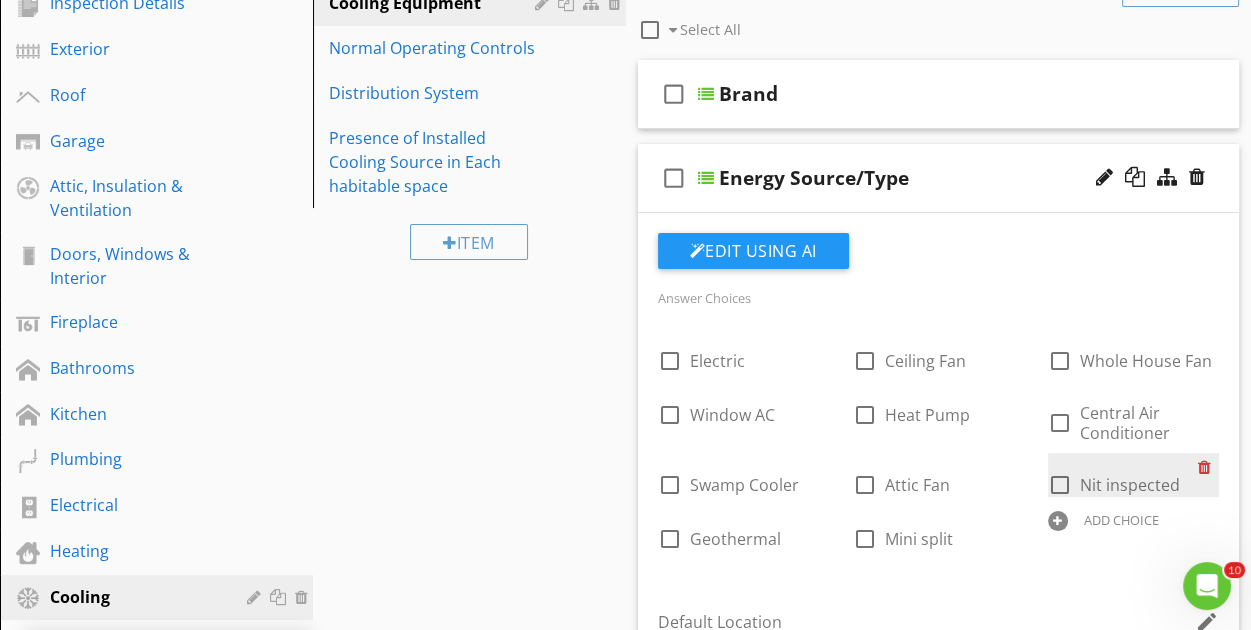 click at bounding box center (1208, 467) 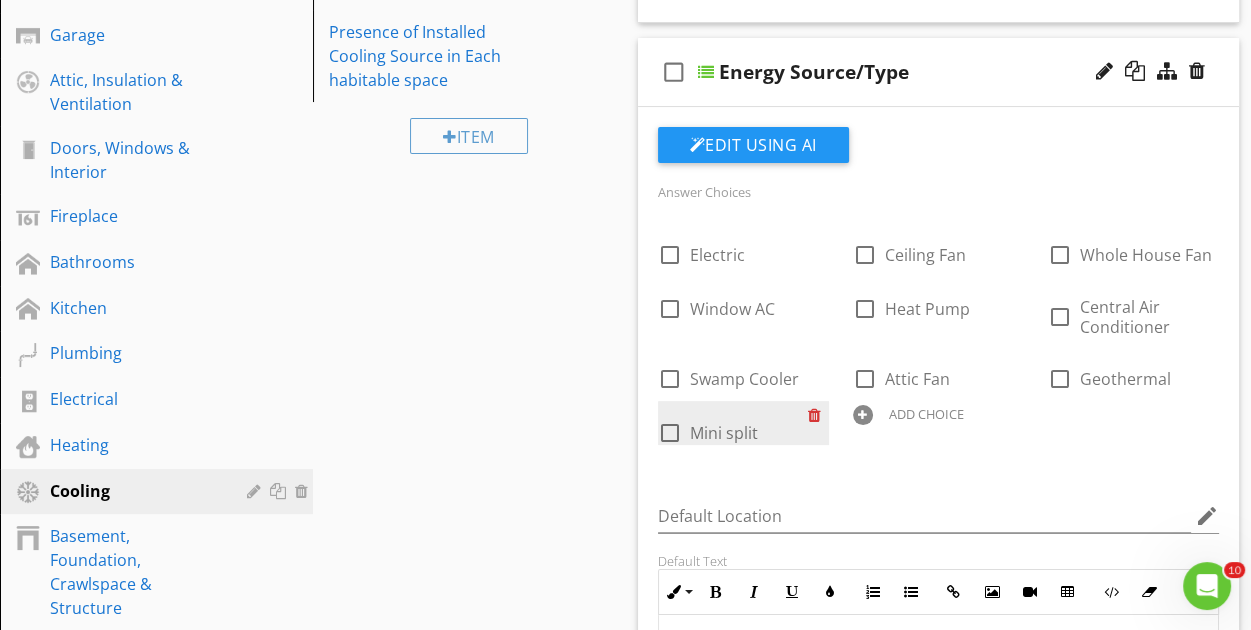scroll, scrollTop: 300, scrollLeft: 0, axis: vertical 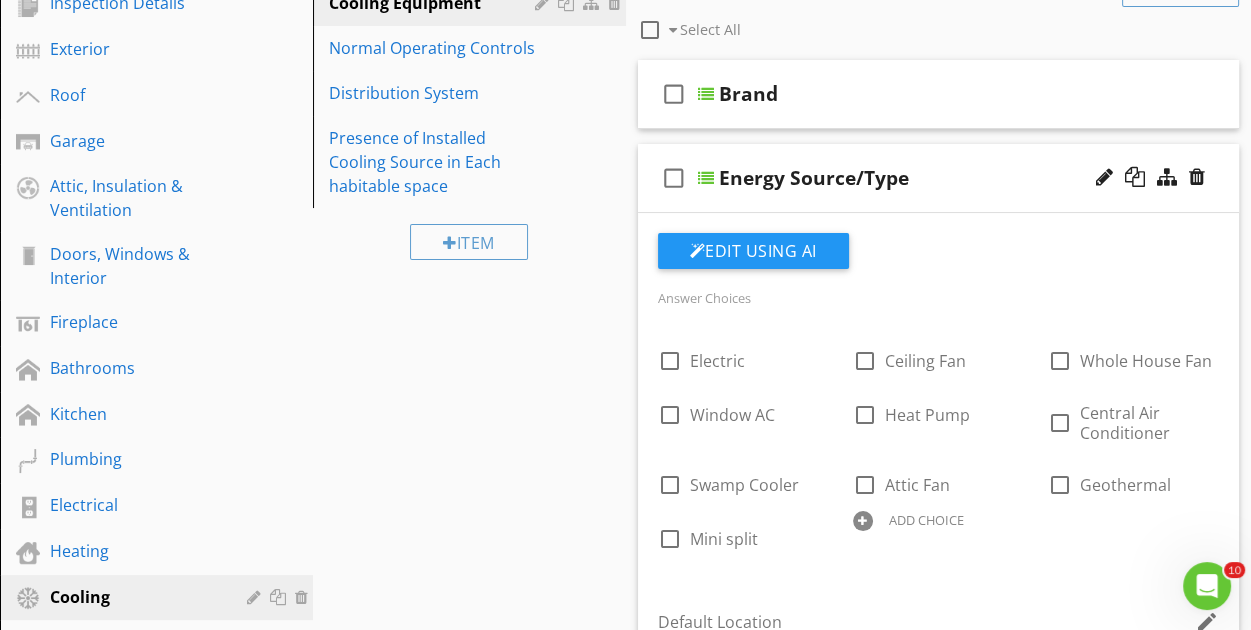 click on "Energy Source/Type" at bounding box center [929, 178] 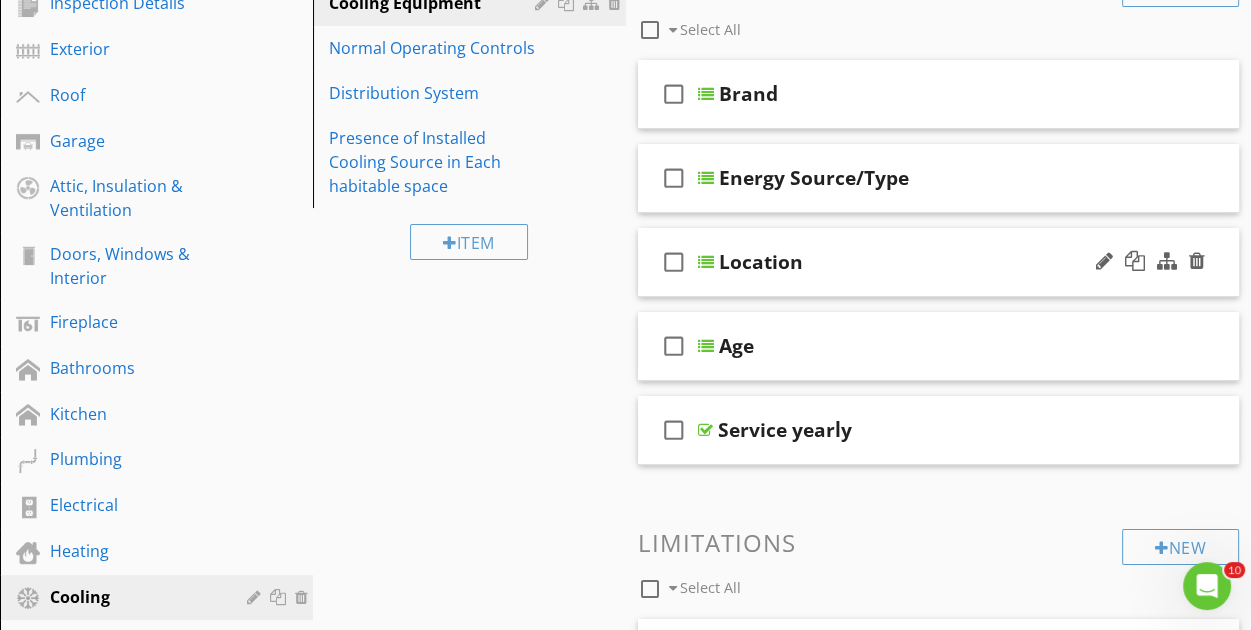 click on "Location" at bounding box center (929, 262) 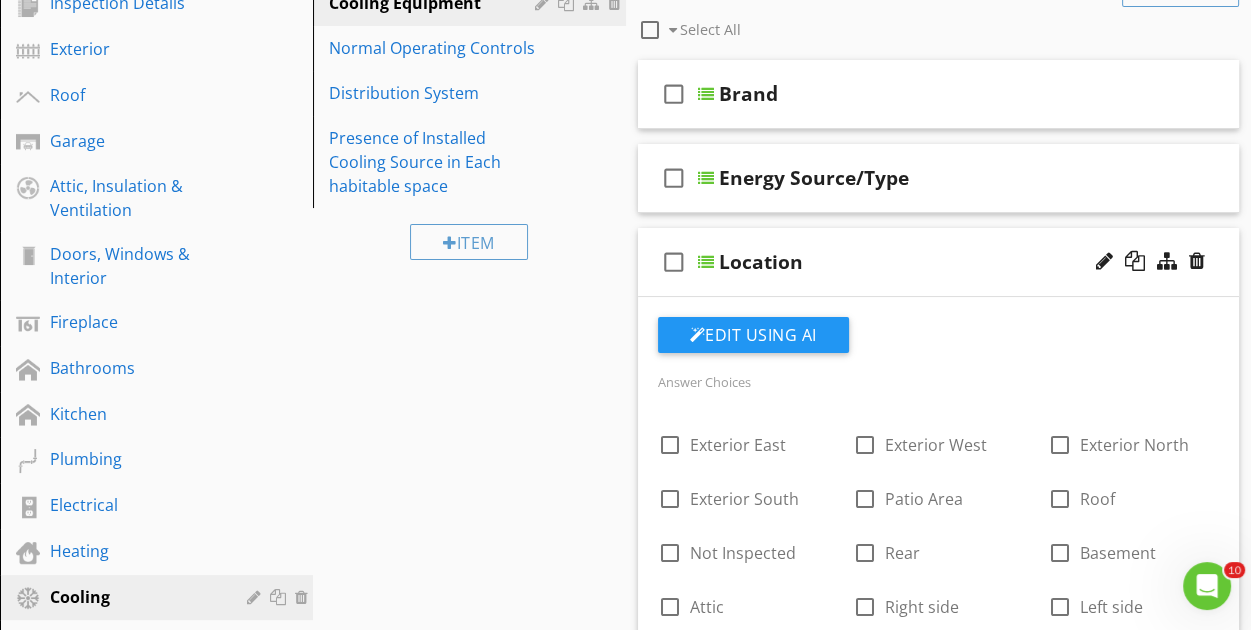 click on "Location" at bounding box center (929, 262) 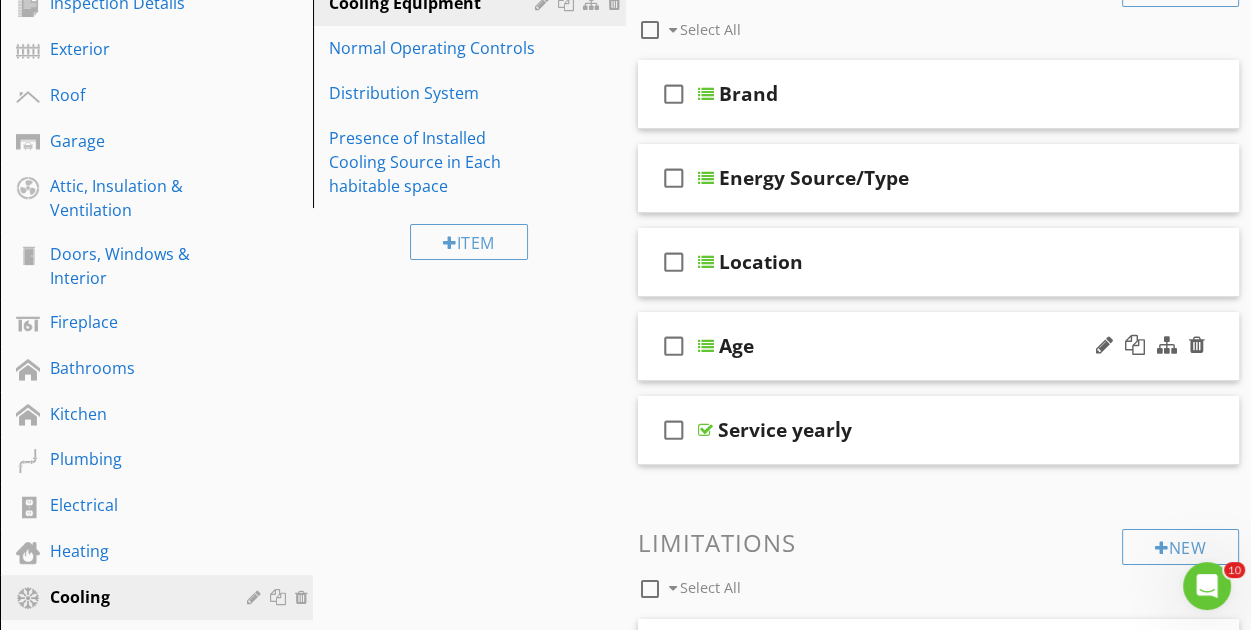 click on "Age" at bounding box center (929, 346) 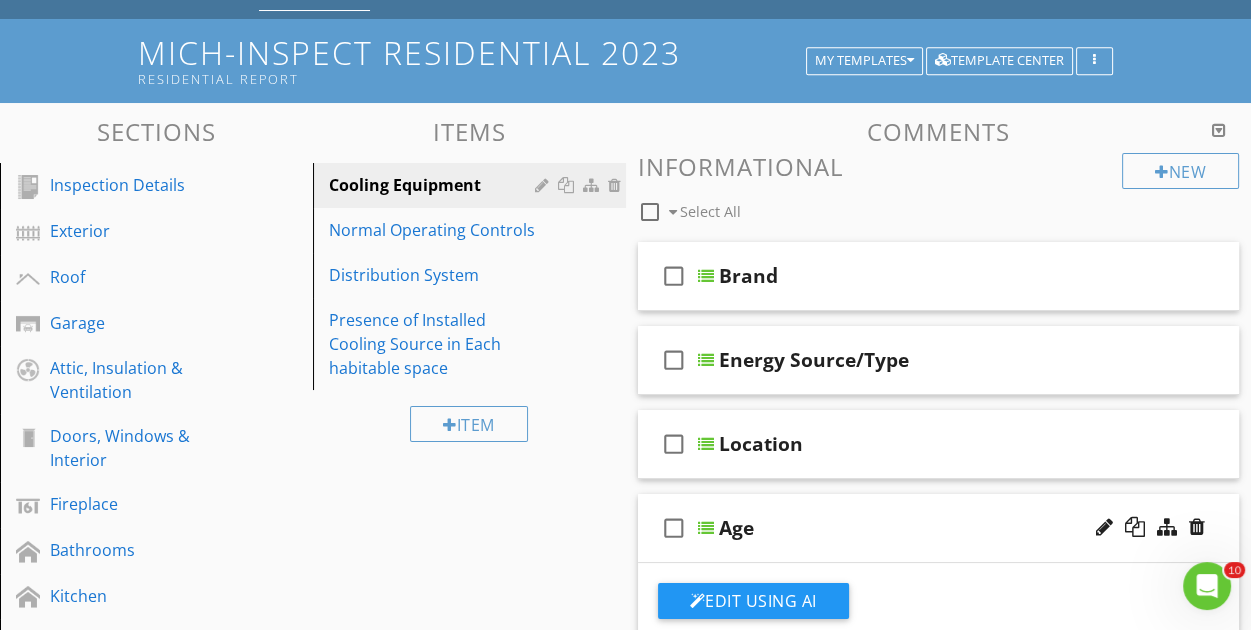 scroll, scrollTop: 300, scrollLeft: 0, axis: vertical 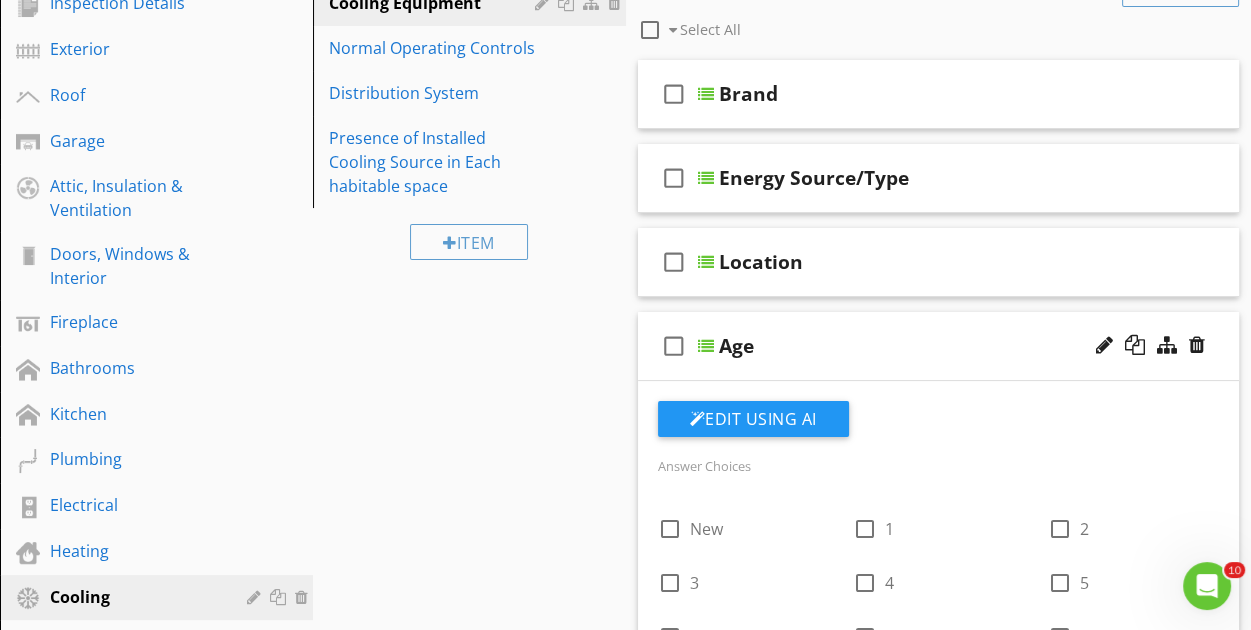 click on "Age" at bounding box center (929, 346) 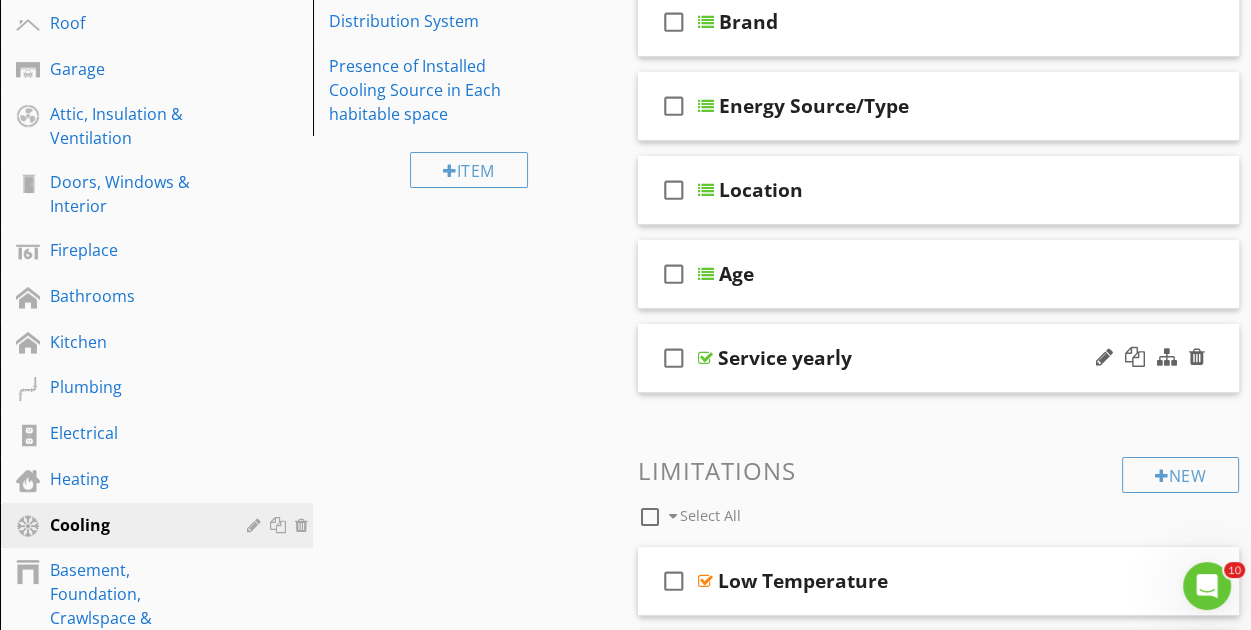 scroll, scrollTop: 400, scrollLeft: 0, axis: vertical 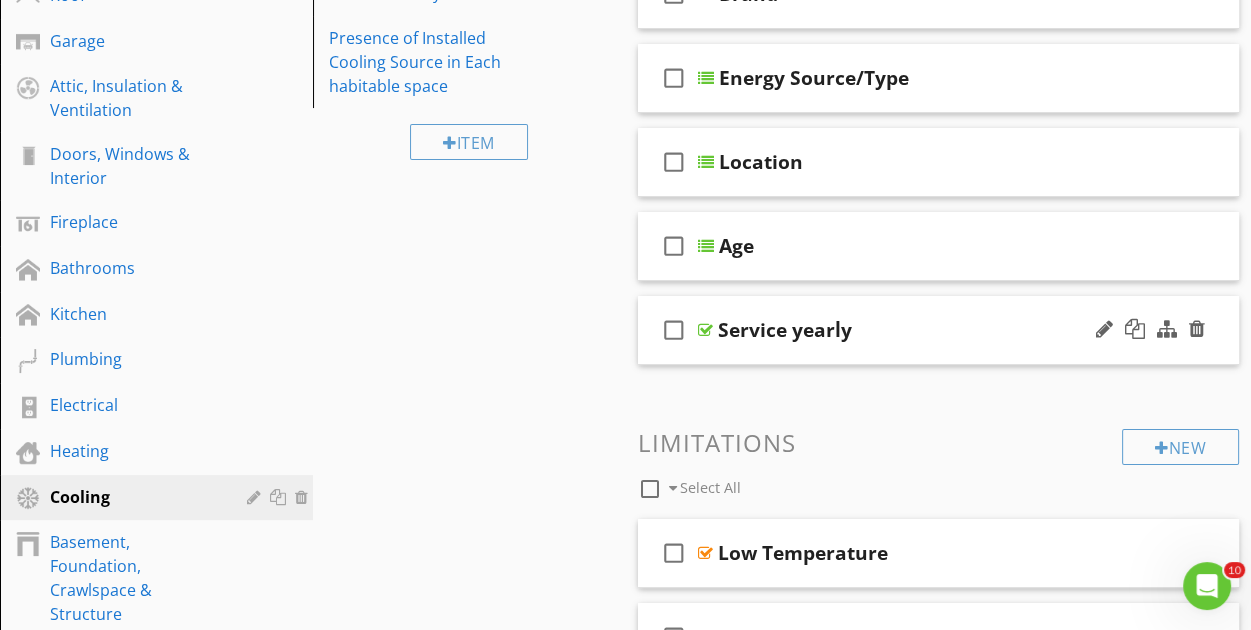 click on "Service yearly" at bounding box center (928, 330) 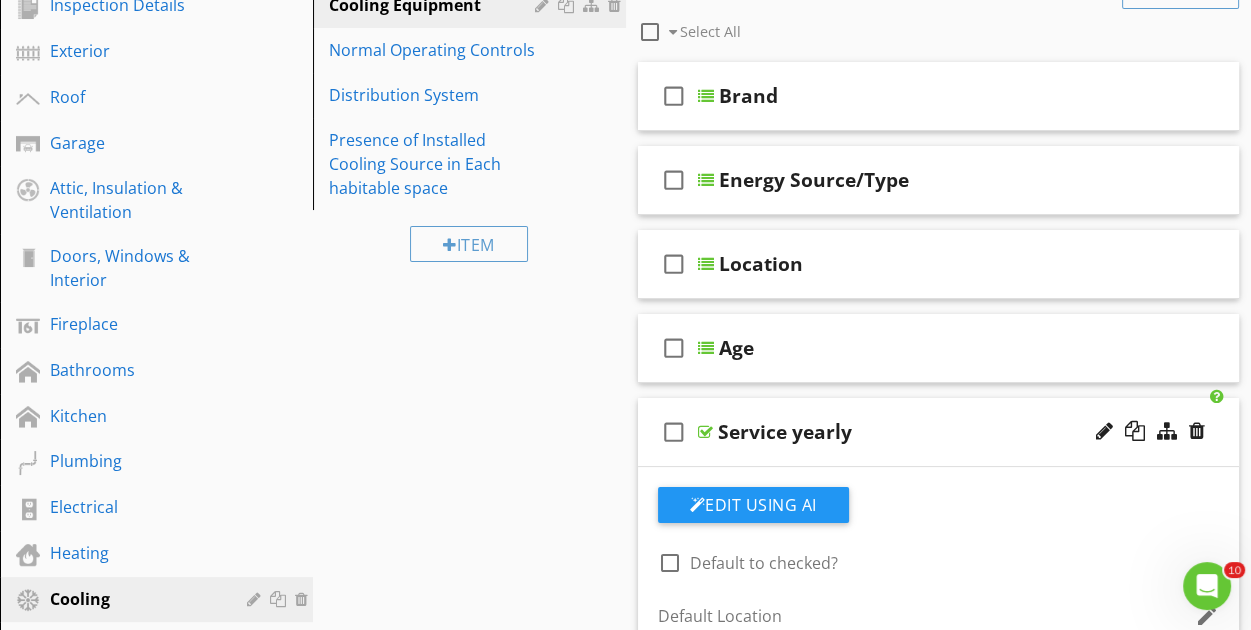 scroll, scrollTop: 400, scrollLeft: 0, axis: vertical 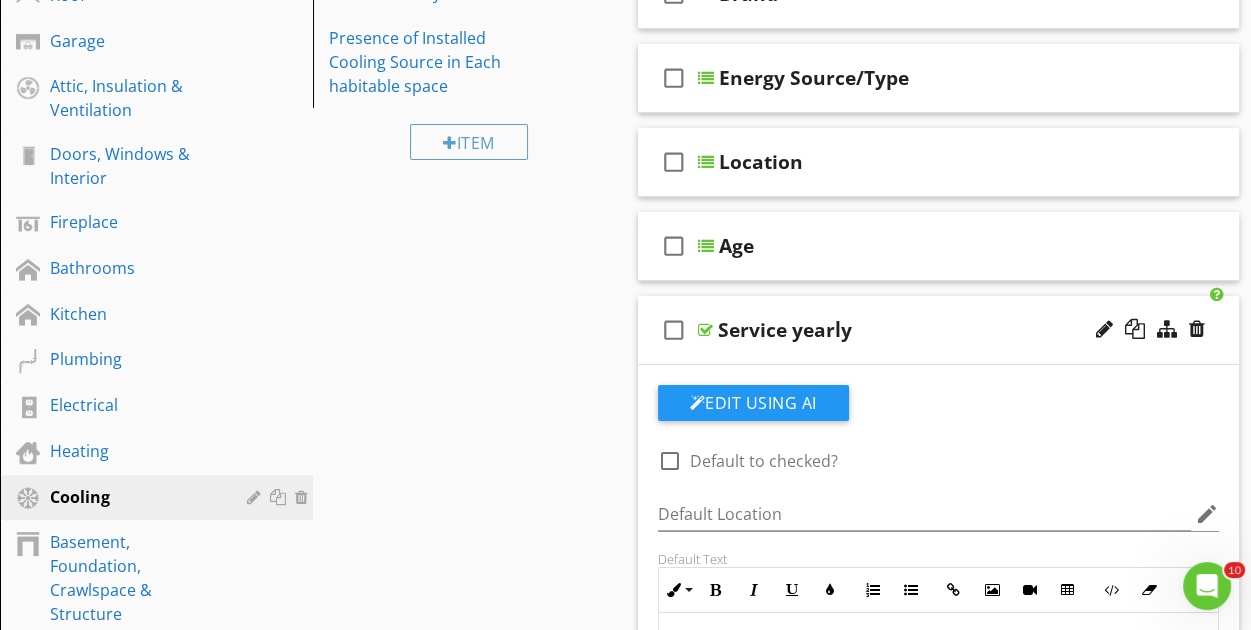 click on "Service yearly" at bounding box center (928, 330) 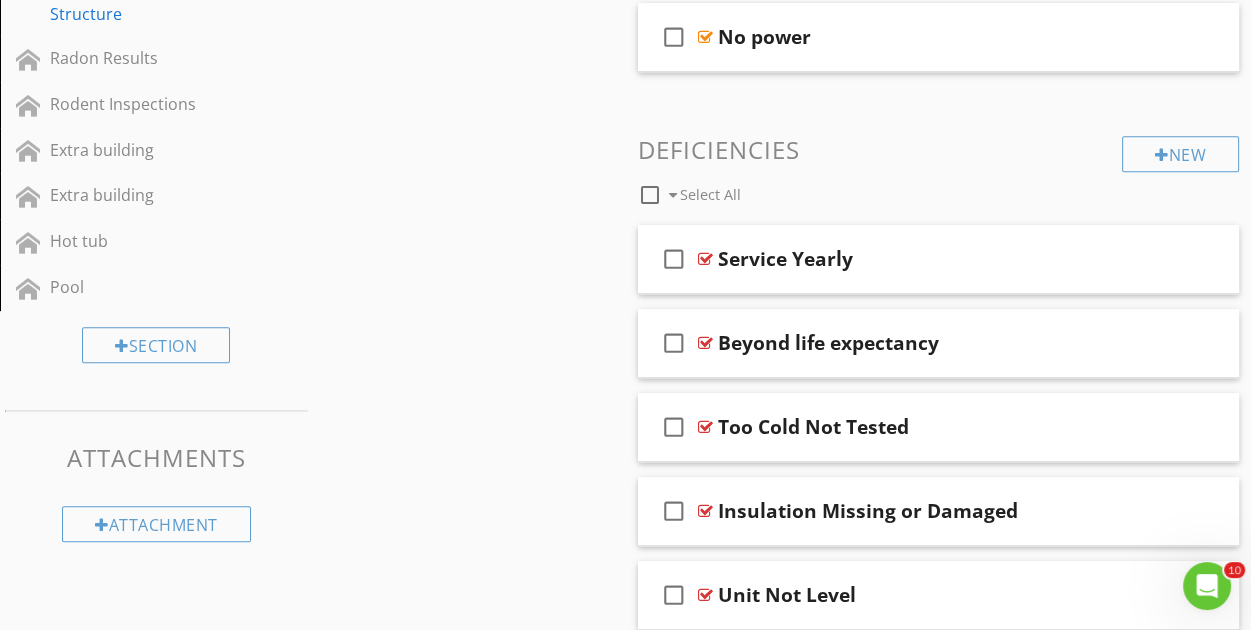 scroll, scrollTop: 1100, scrollLeft: 0, axis: vertical 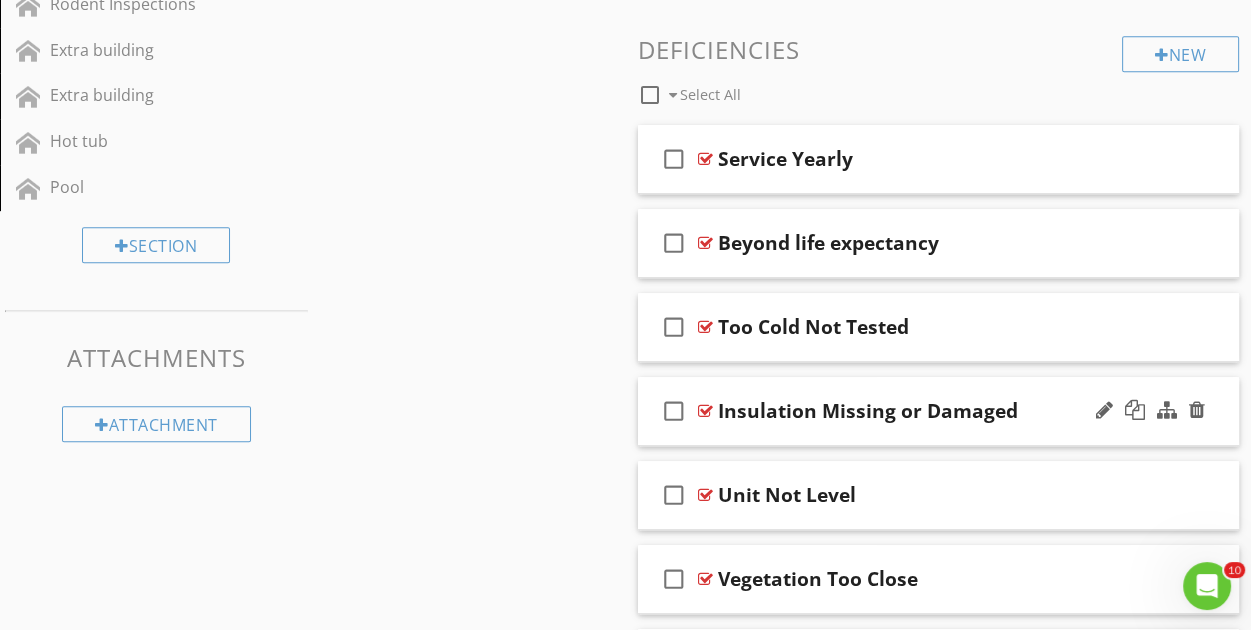 type 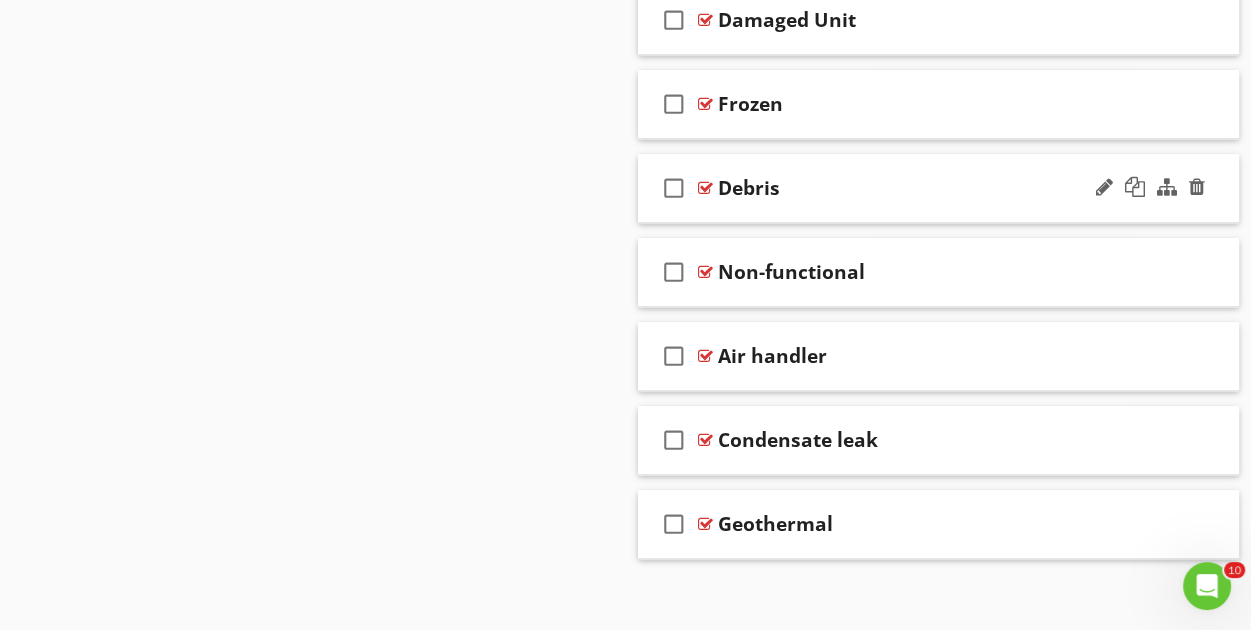 scroll, scrollTop: 2163, scrollLeft: 0, axis: vertical 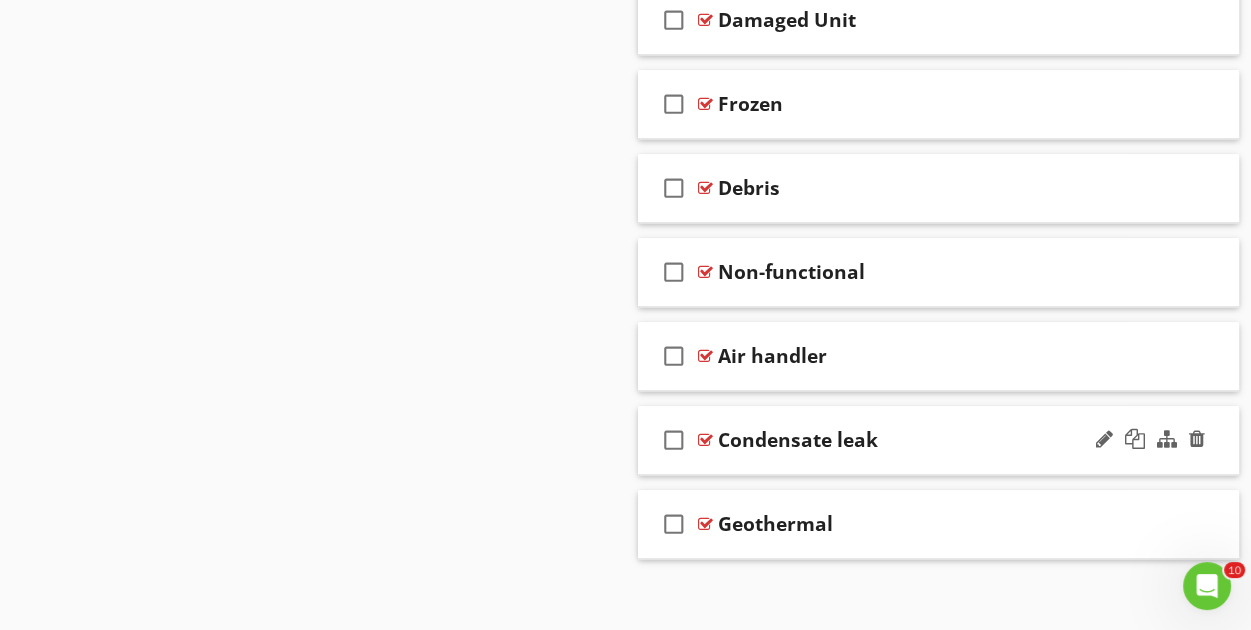 click on "Condensate leak" at bounding box center [928, 440] 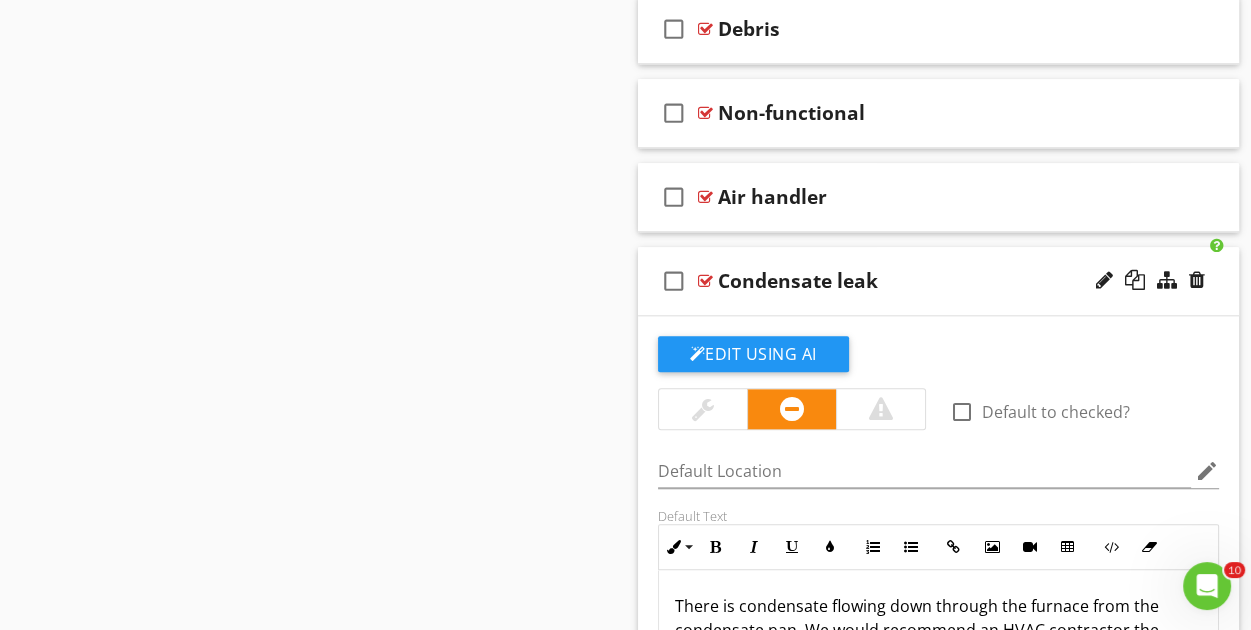 scroll, scrollTop: 2363, scrollLeft: 0, axis: vertical 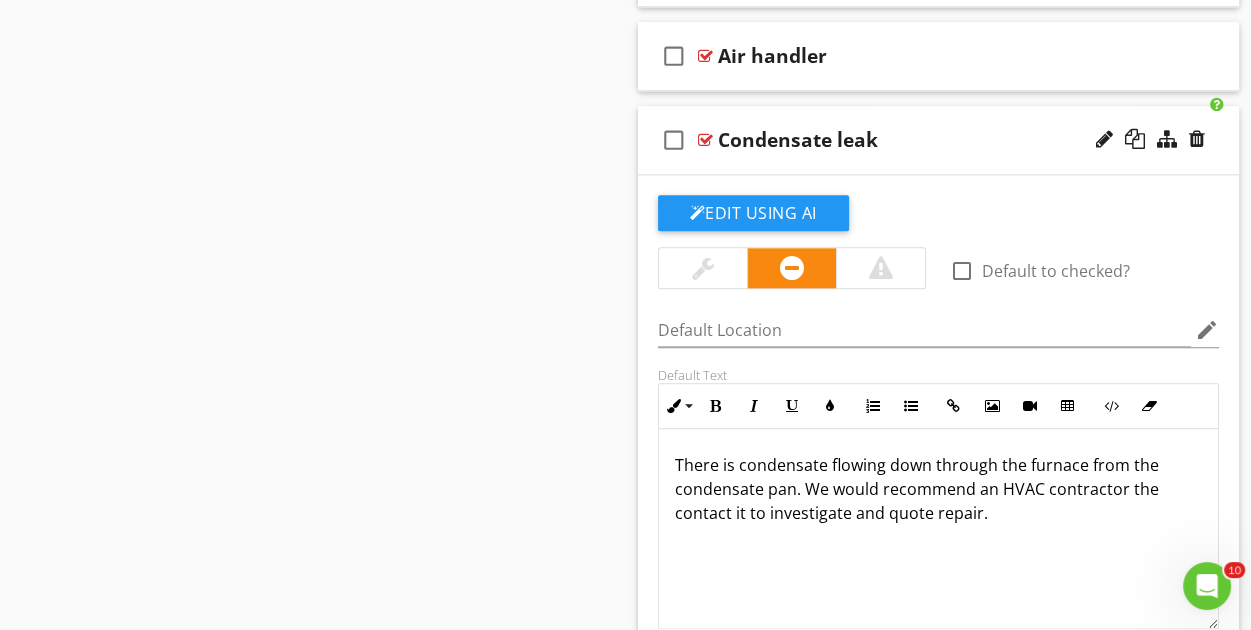 click on "Condensate leak" at bounding box center [928, 140] 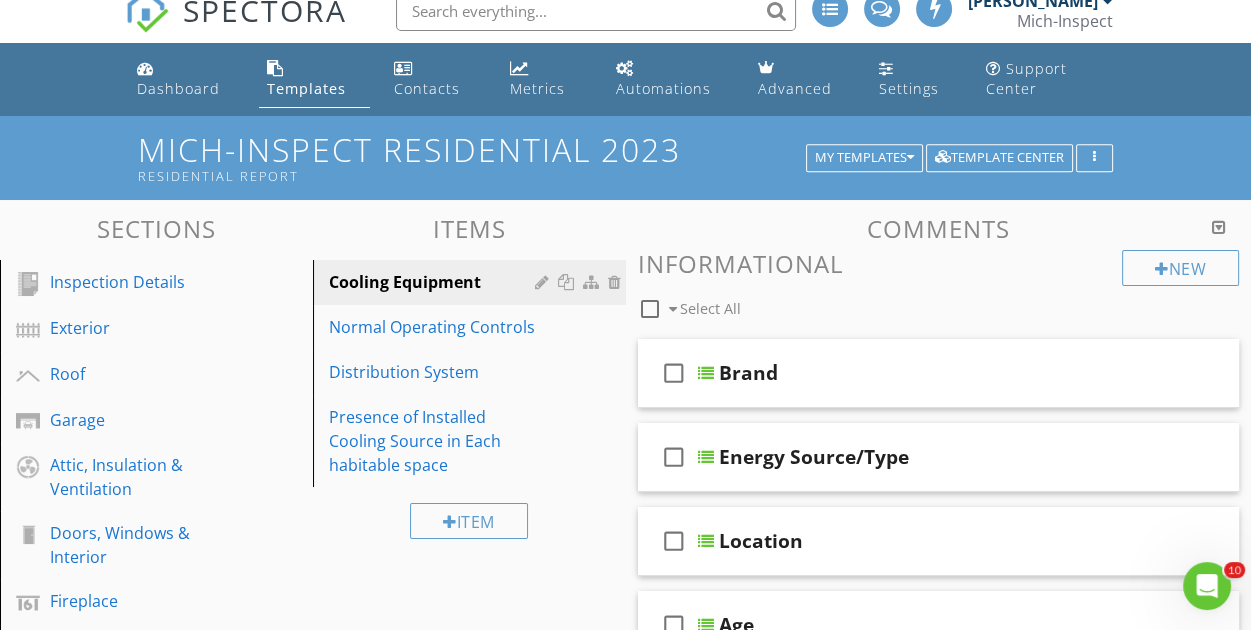 scroll, scrollTop: 0, scrollLeft: 0, axis: both 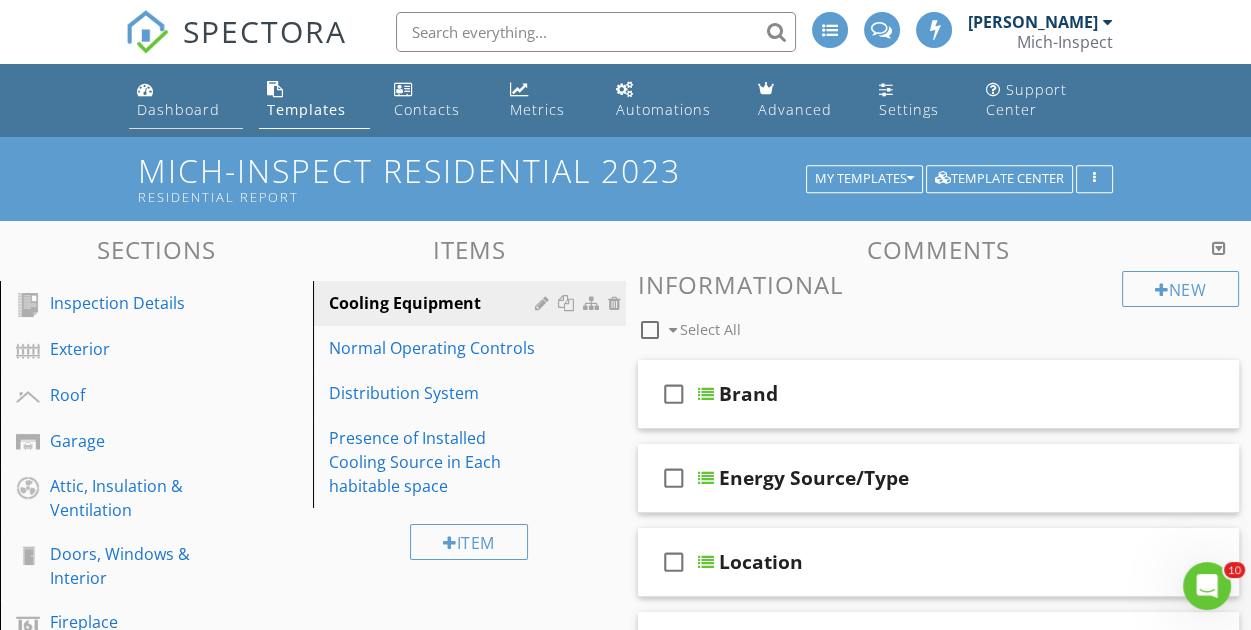 click on "Dashboard" at bounding box center (178, 109) 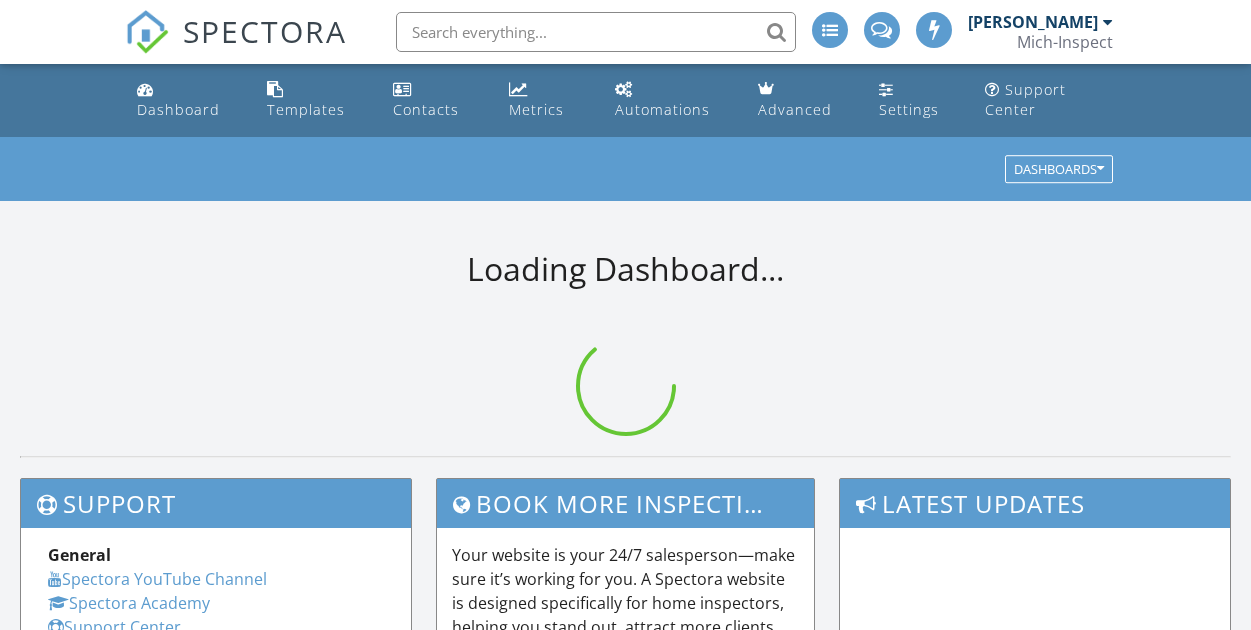 scroll, scrollTop: 0, scrollLeft: 0, axis: both 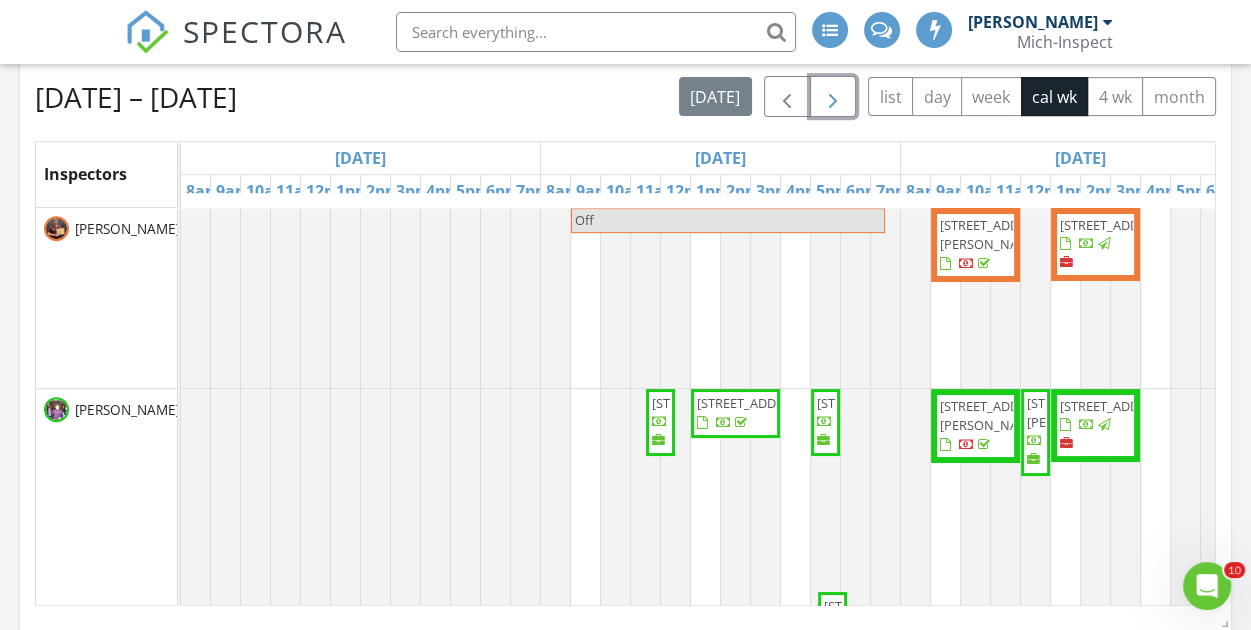 click at bounding box center [833, 97] 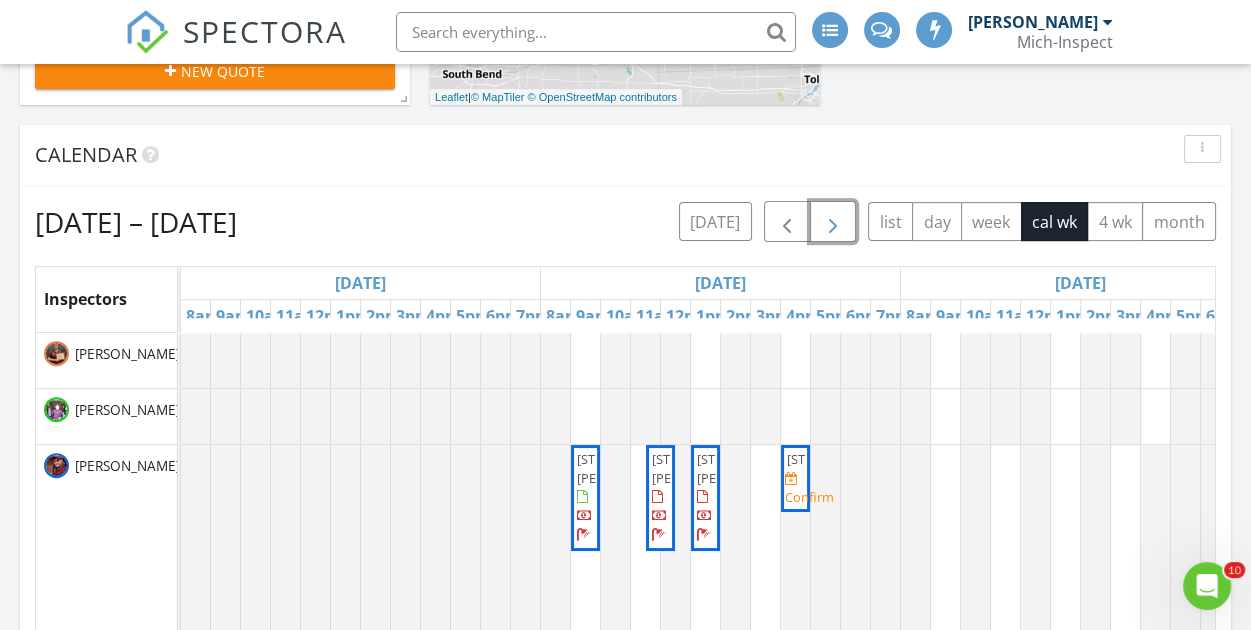 scroll, scrollTop: 800, scrollLeft: 0, axis: vertical 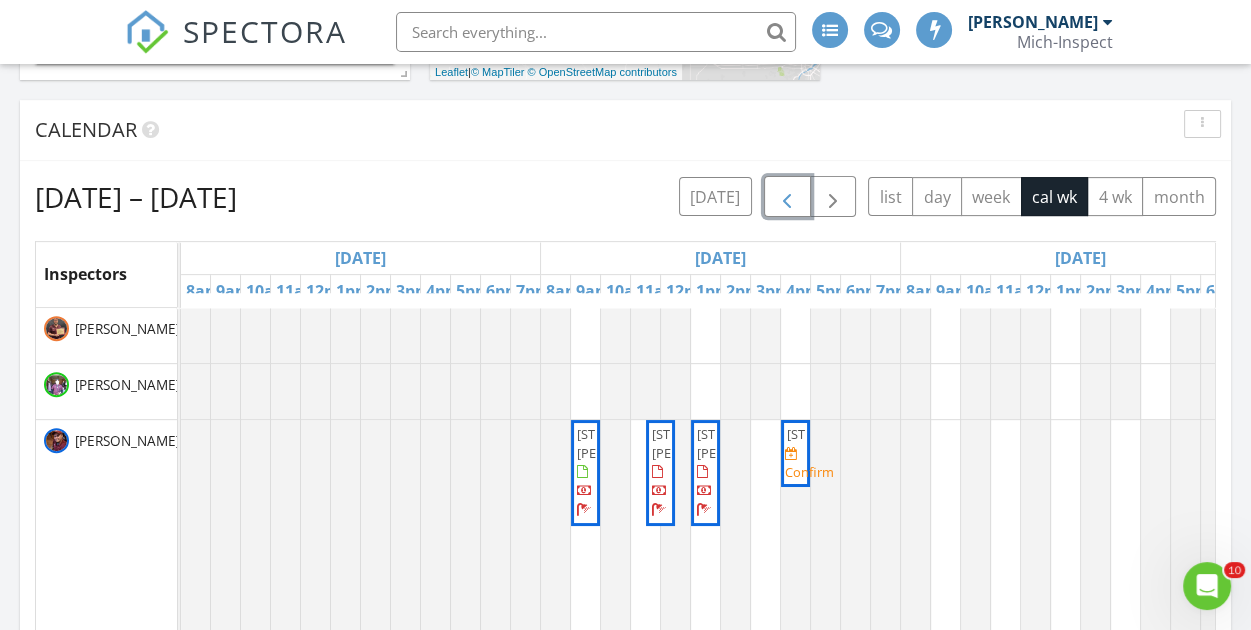 click at bounding box center (787, 197) 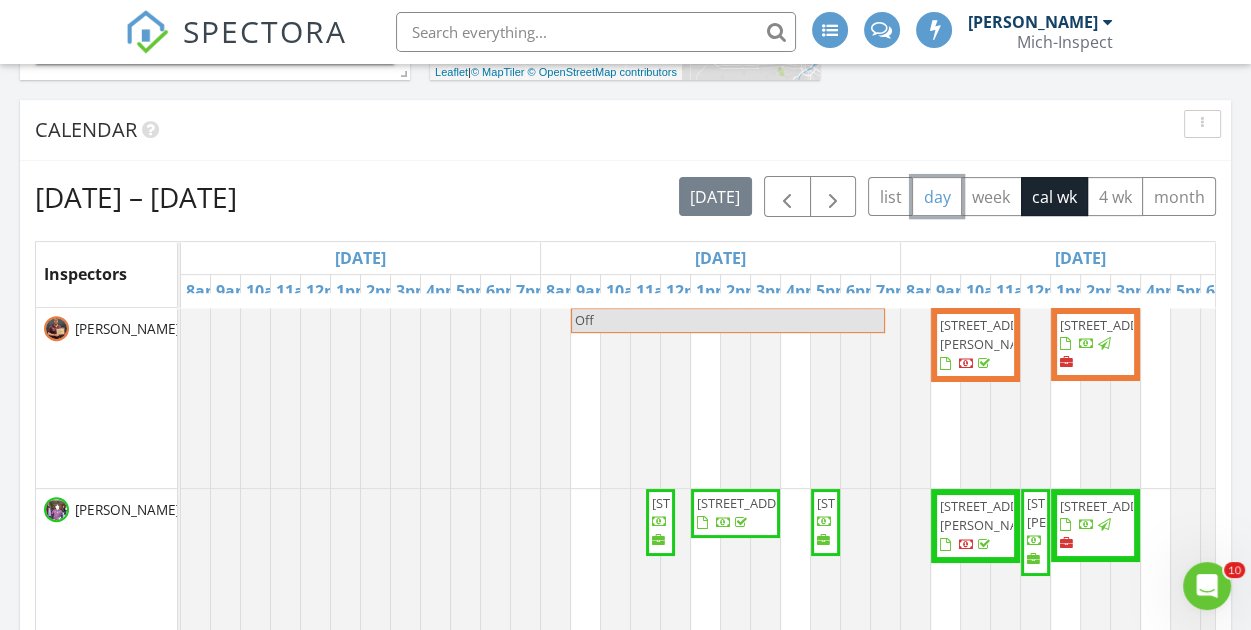 click on "day" at bounding box center [937, 196] 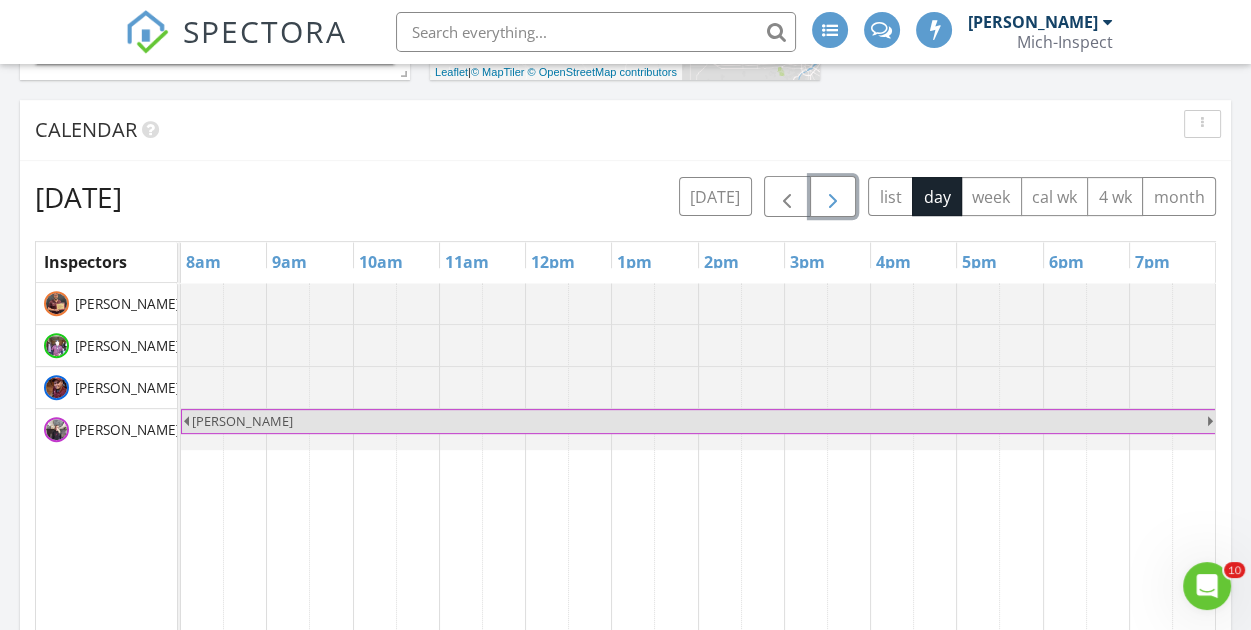 click at bounding box center [833, 197] 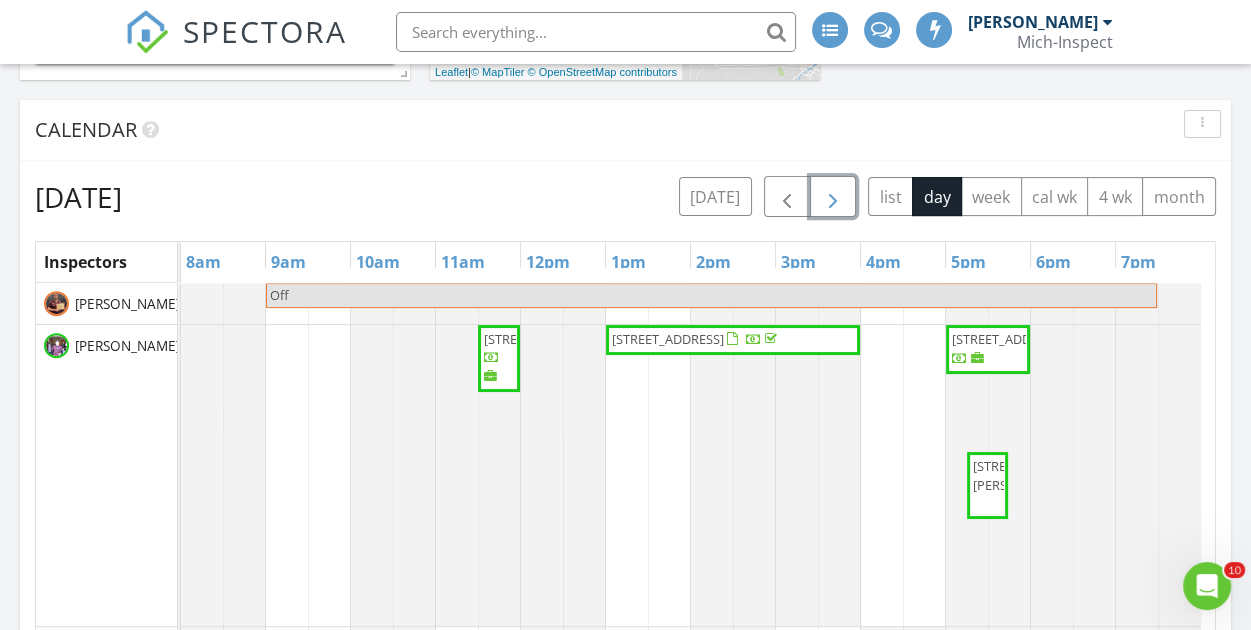click at bounding box center (833, 197) 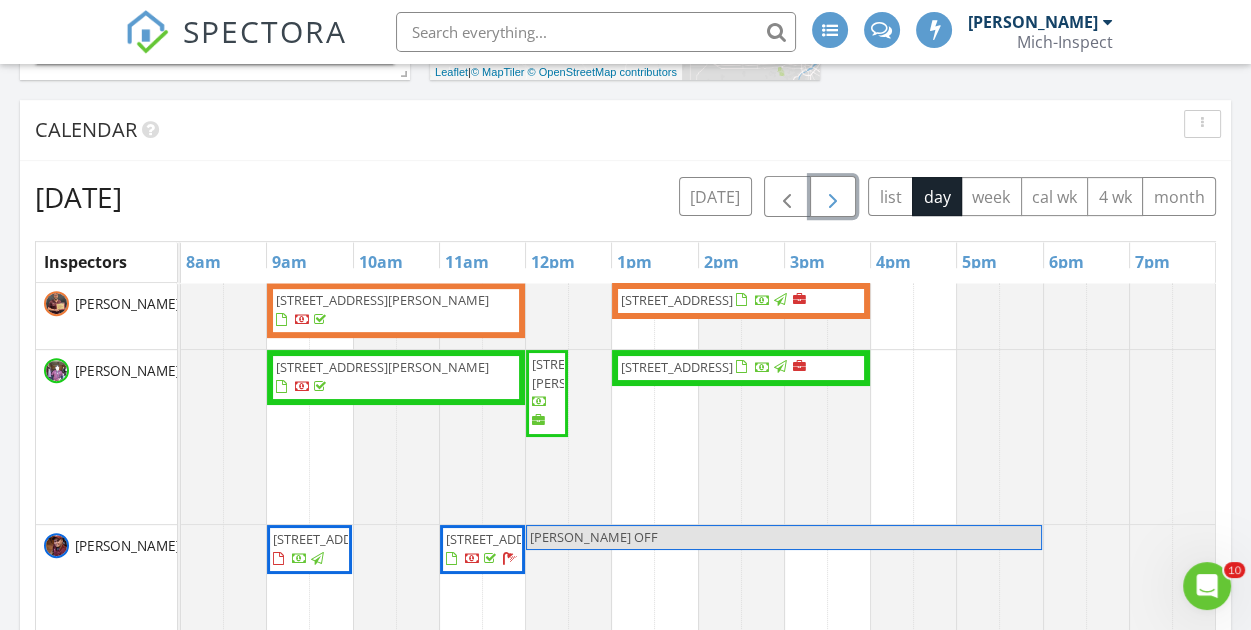click at bounding box center [833, 197] 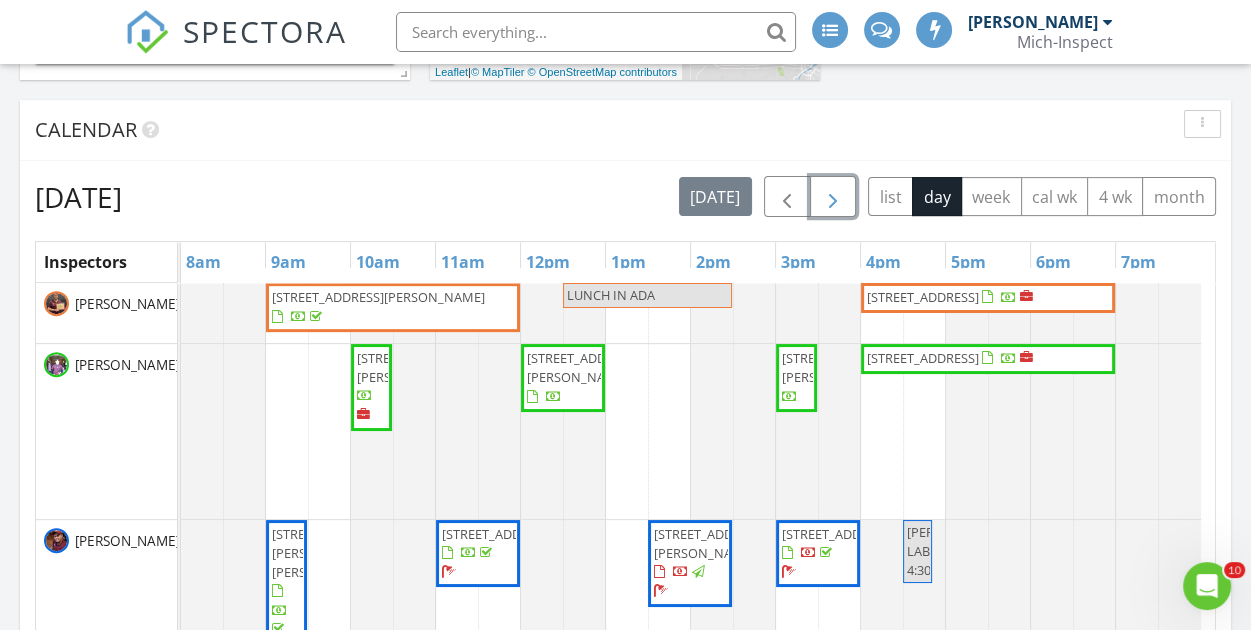 click at bounding box center (833, 197) 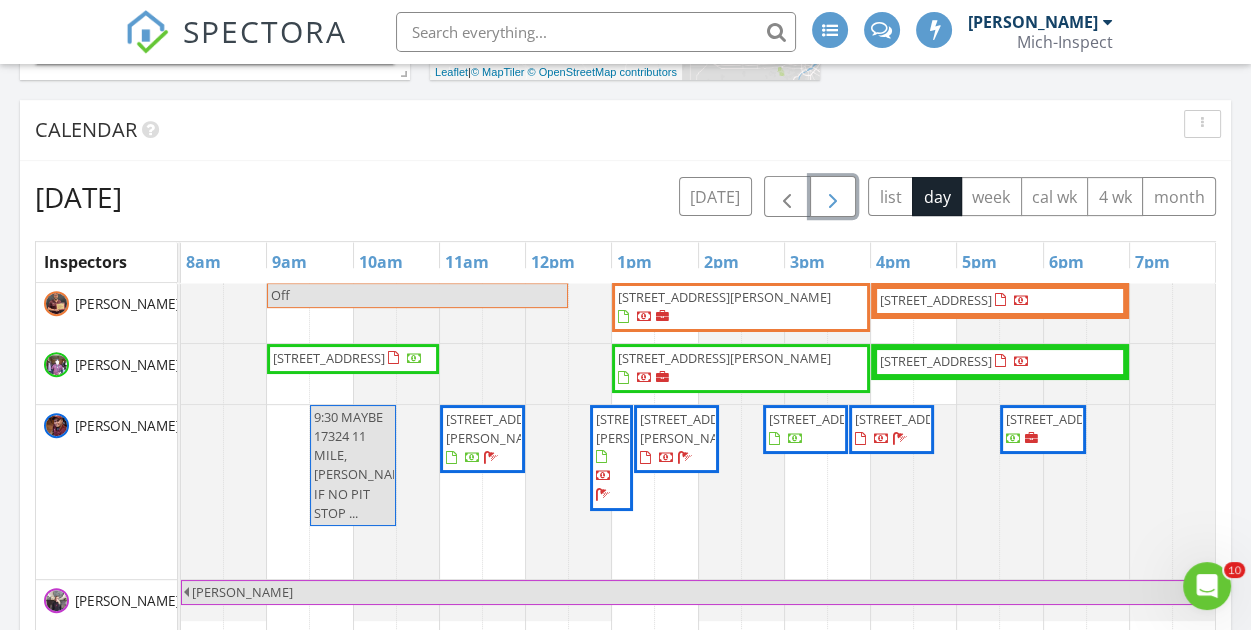 click at bounding box center (833, 197) 